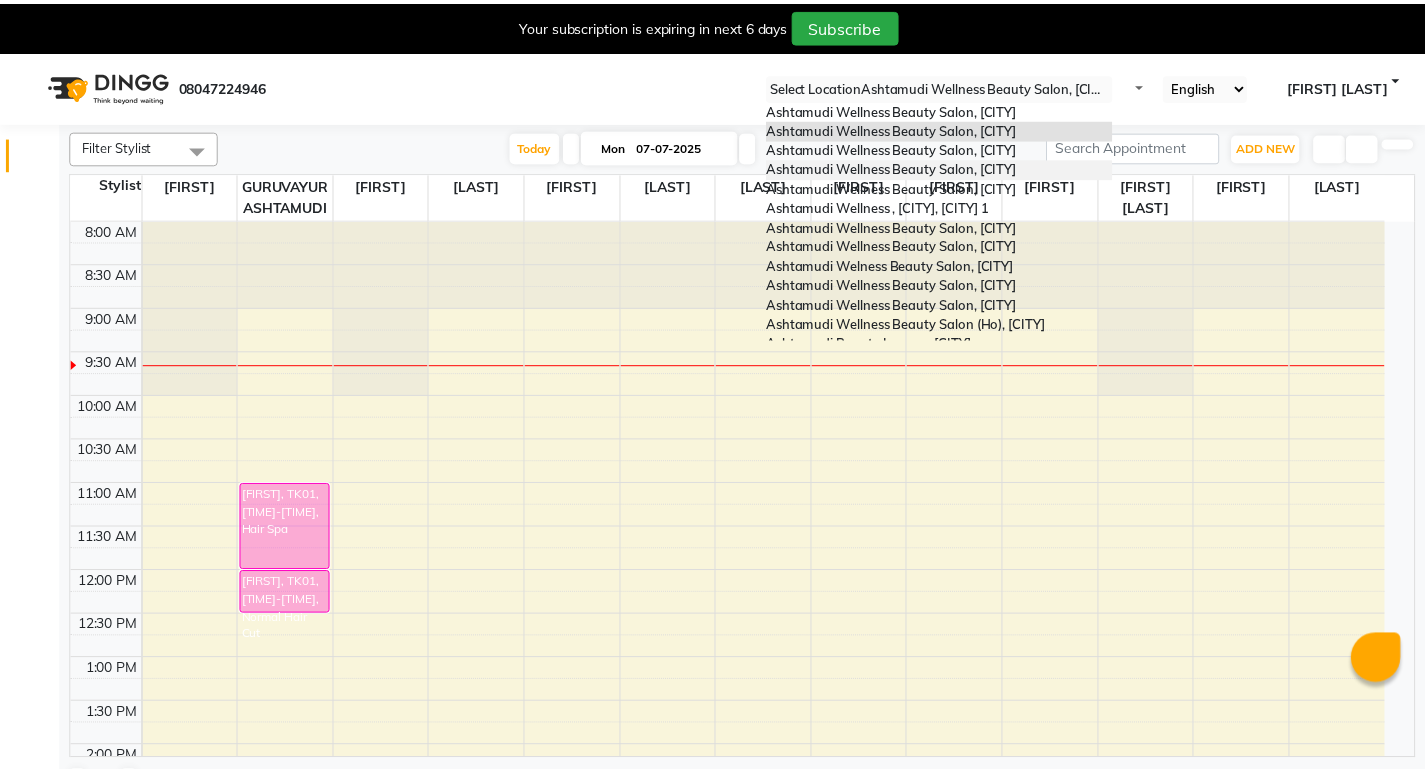 scroll, scrollTop: 0, scrollLeft: 0, axis: both 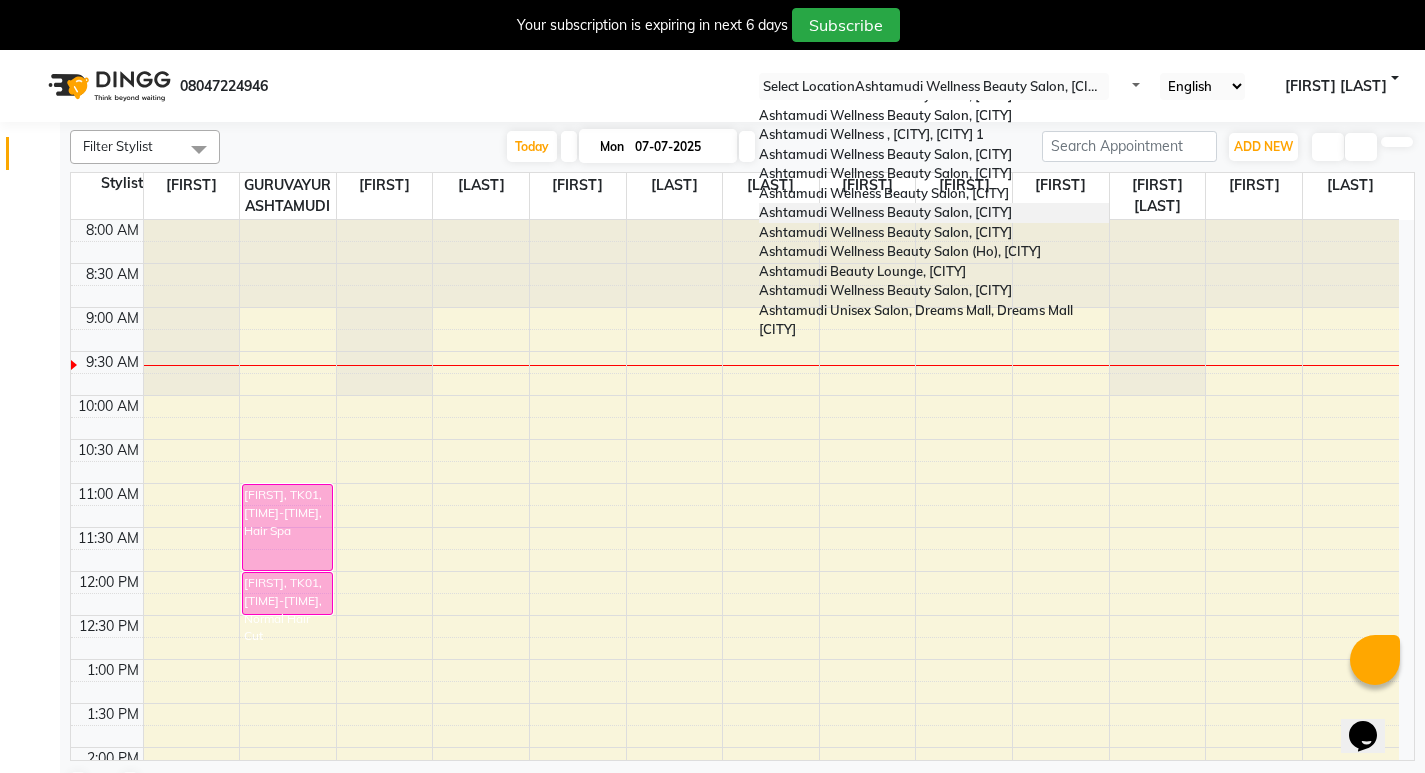 click on "Ashtamudi Wellness Beauty Salon, [CITY]" at bounding box center [885, 212] 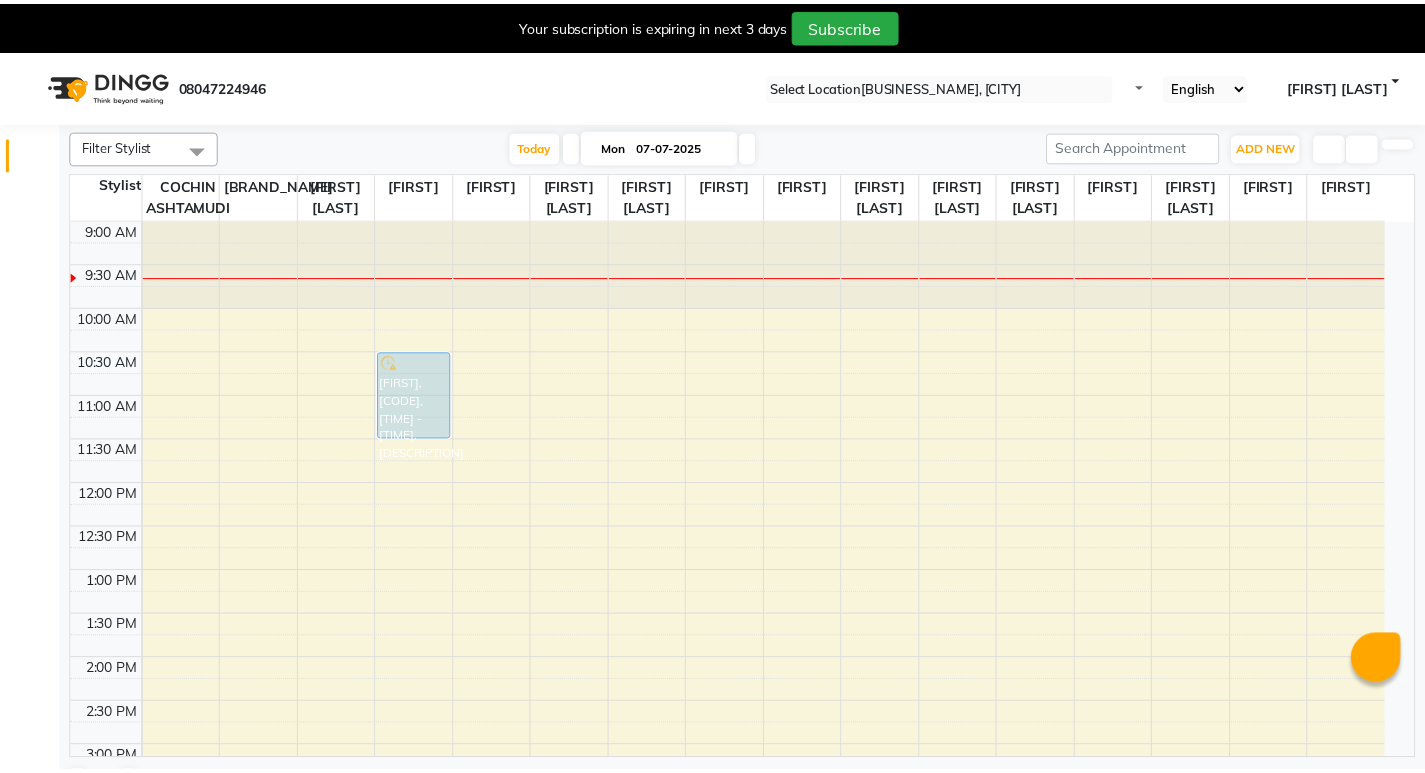 scroll, scrollTop: 0, scrollLeft: 0, axis: both 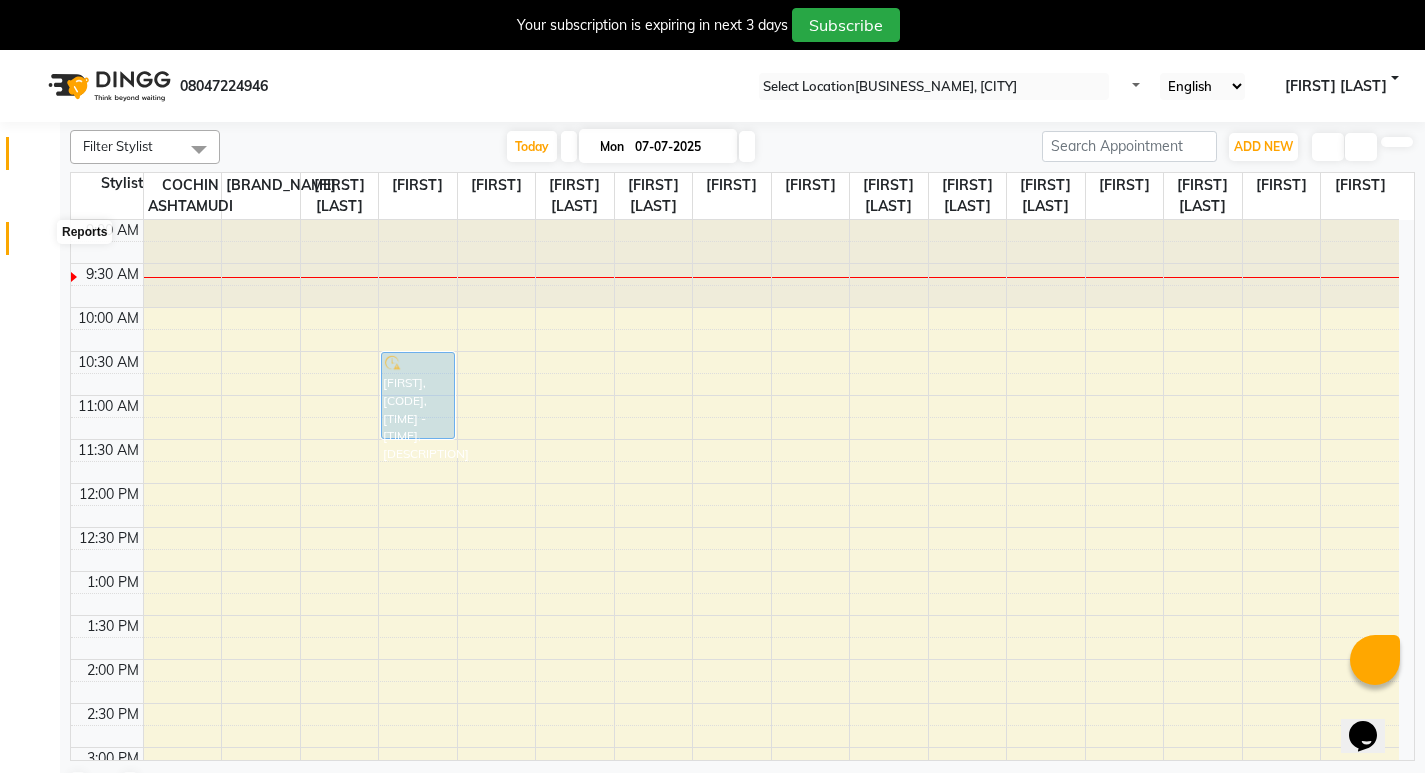 click at bounding box center (38, 243) 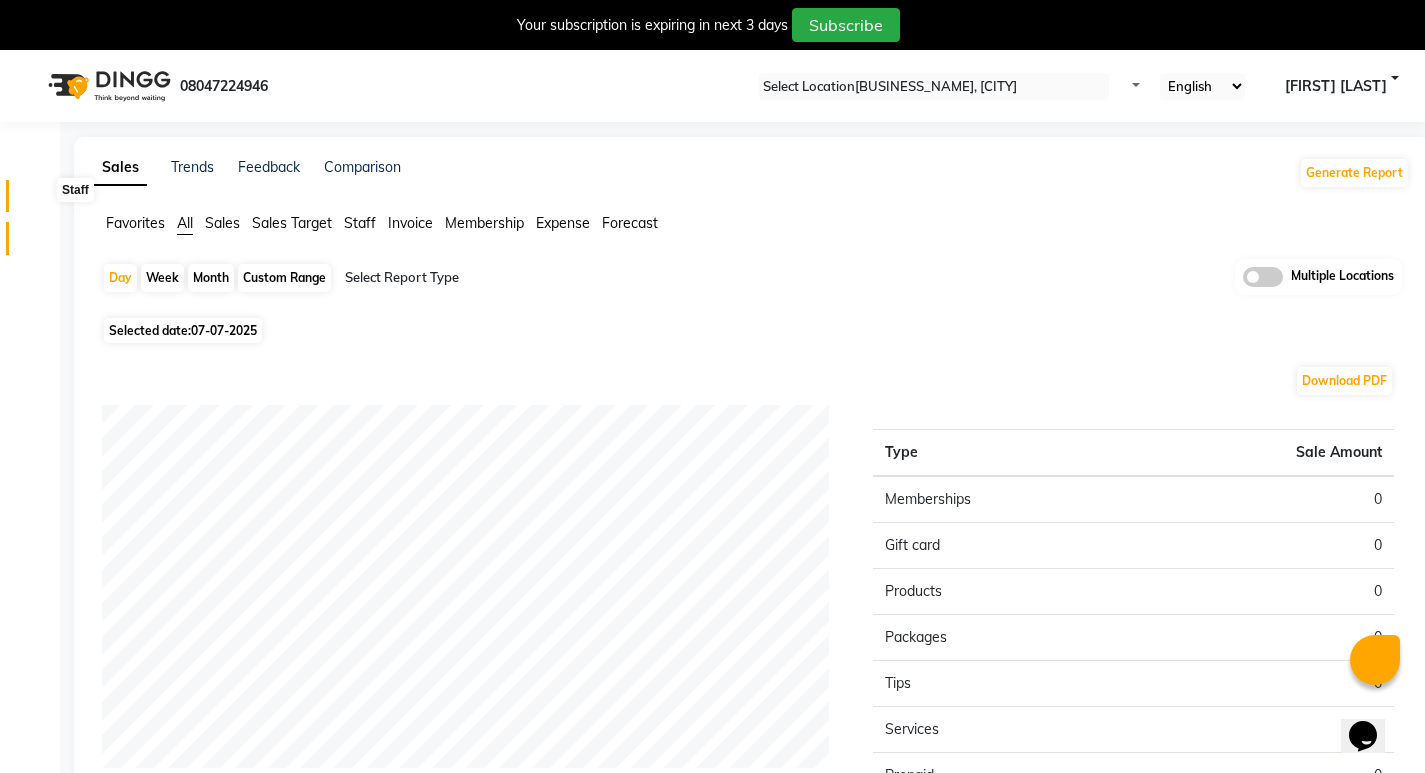 click at bounding box center (38, 201) 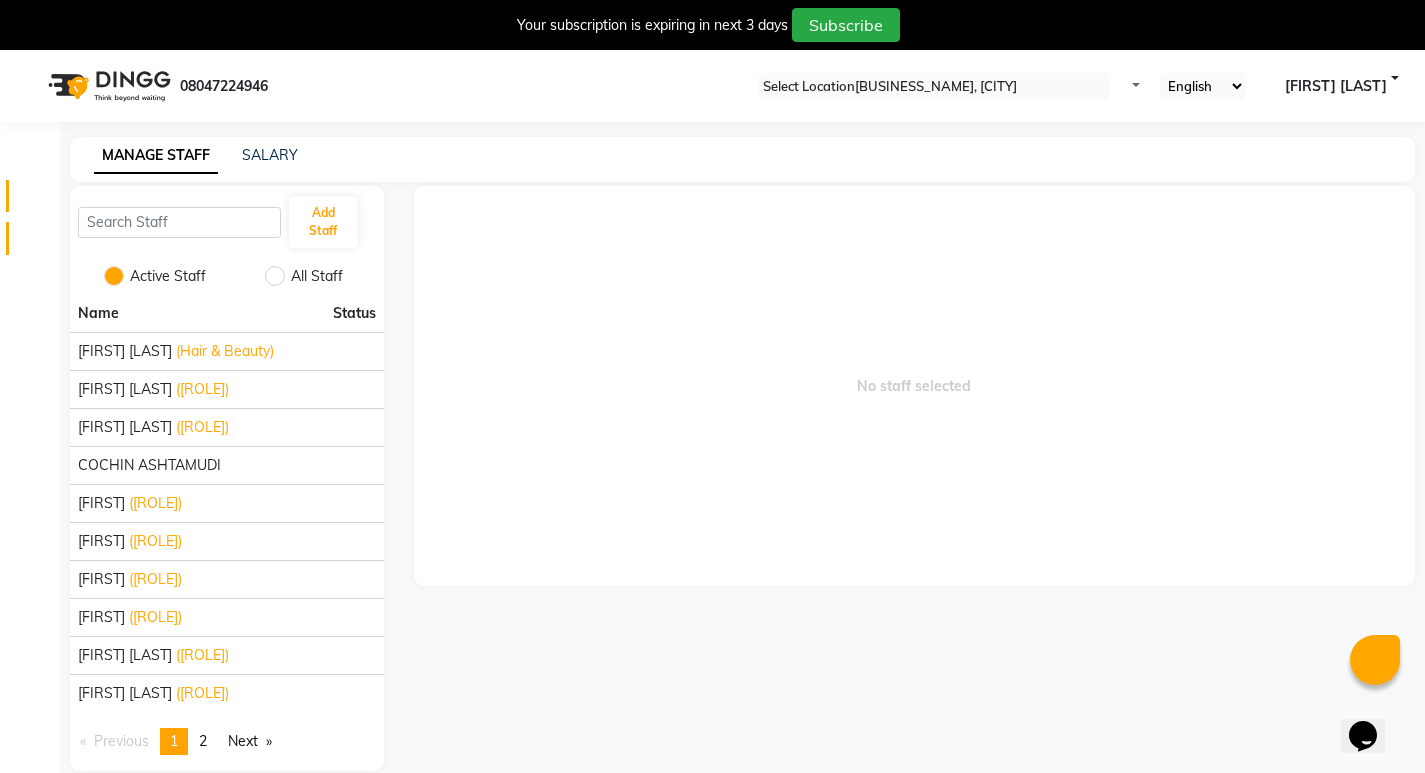 click on "Reports" at bounding box center (30, 238) 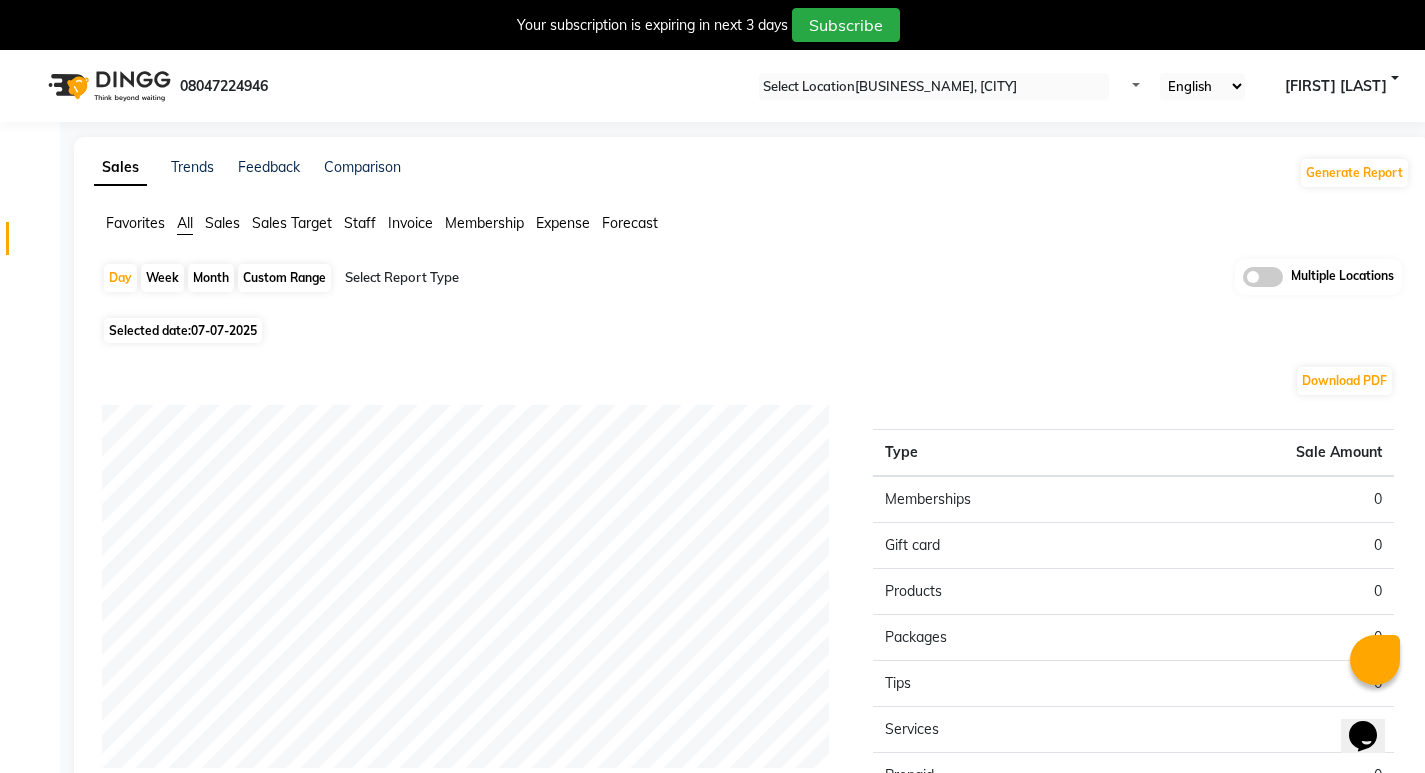 click on "Staff" at bounding box center (135, 223) 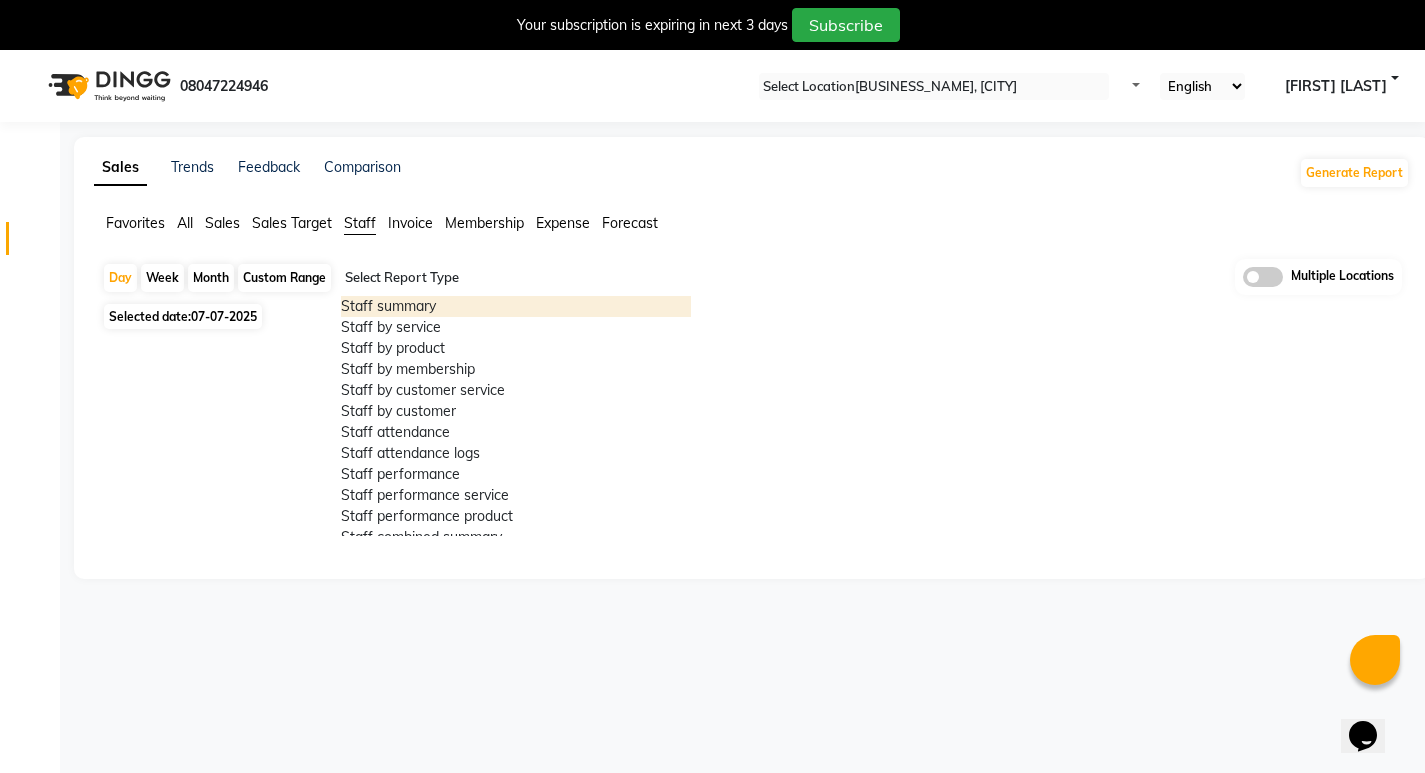 click at bounding box center (516, 278) 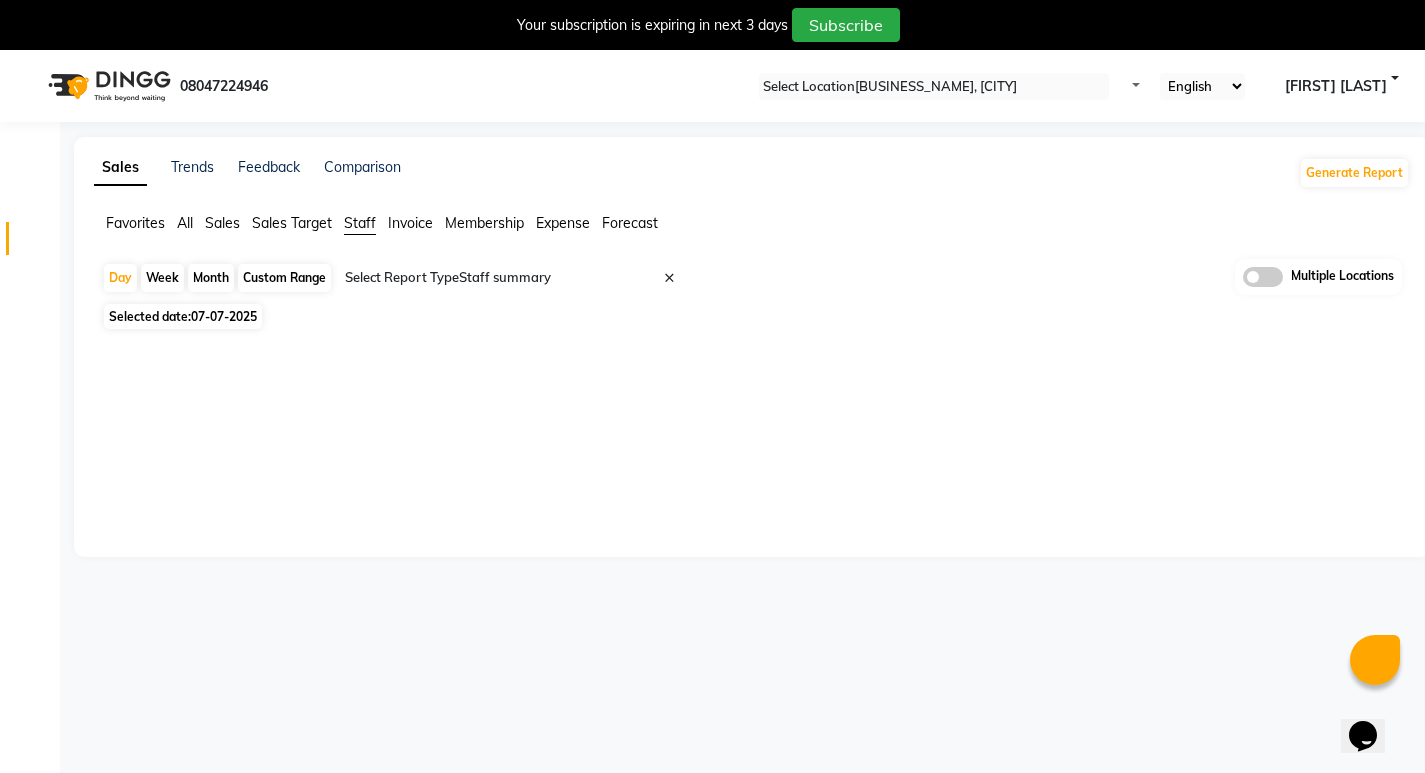 click on "Month" at bounding box center (211, 278) 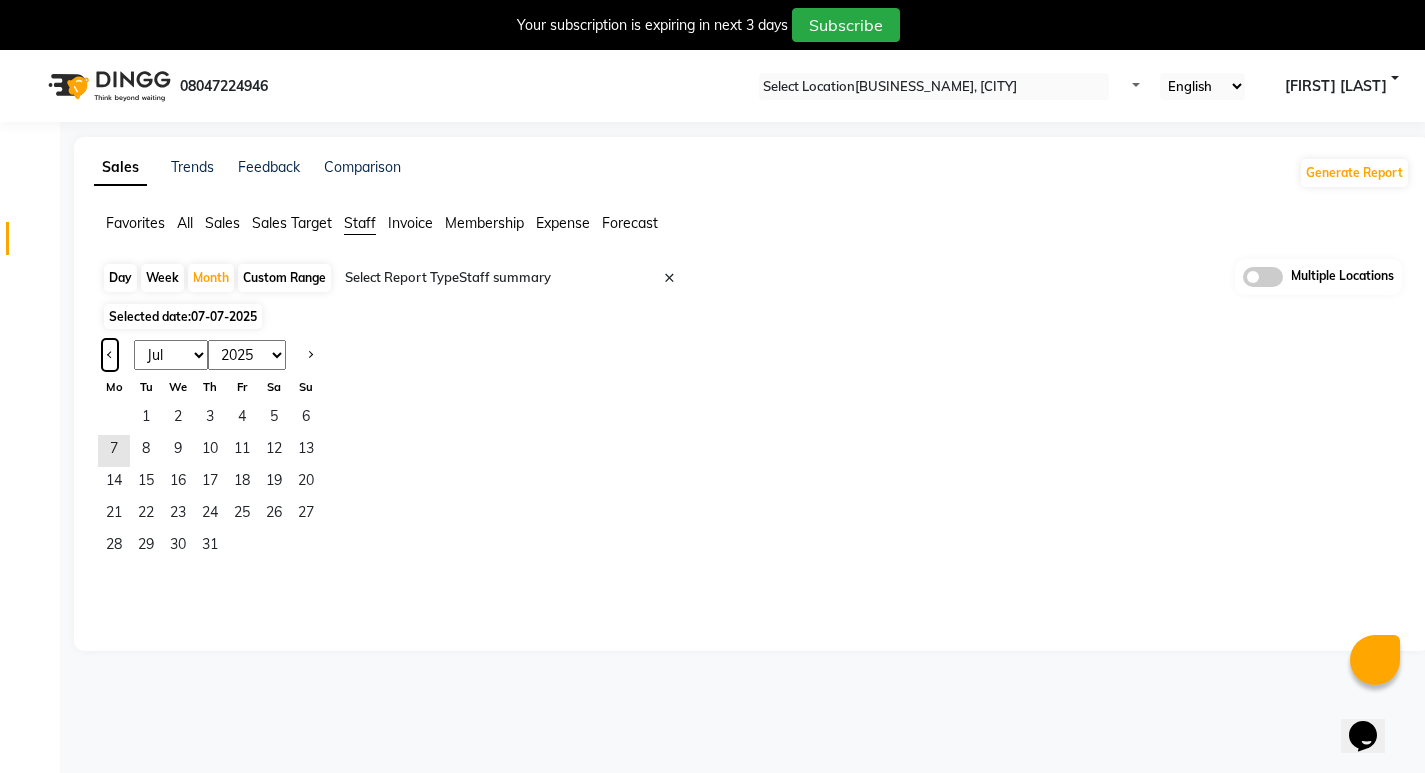 click at bounding box center (110, 355) 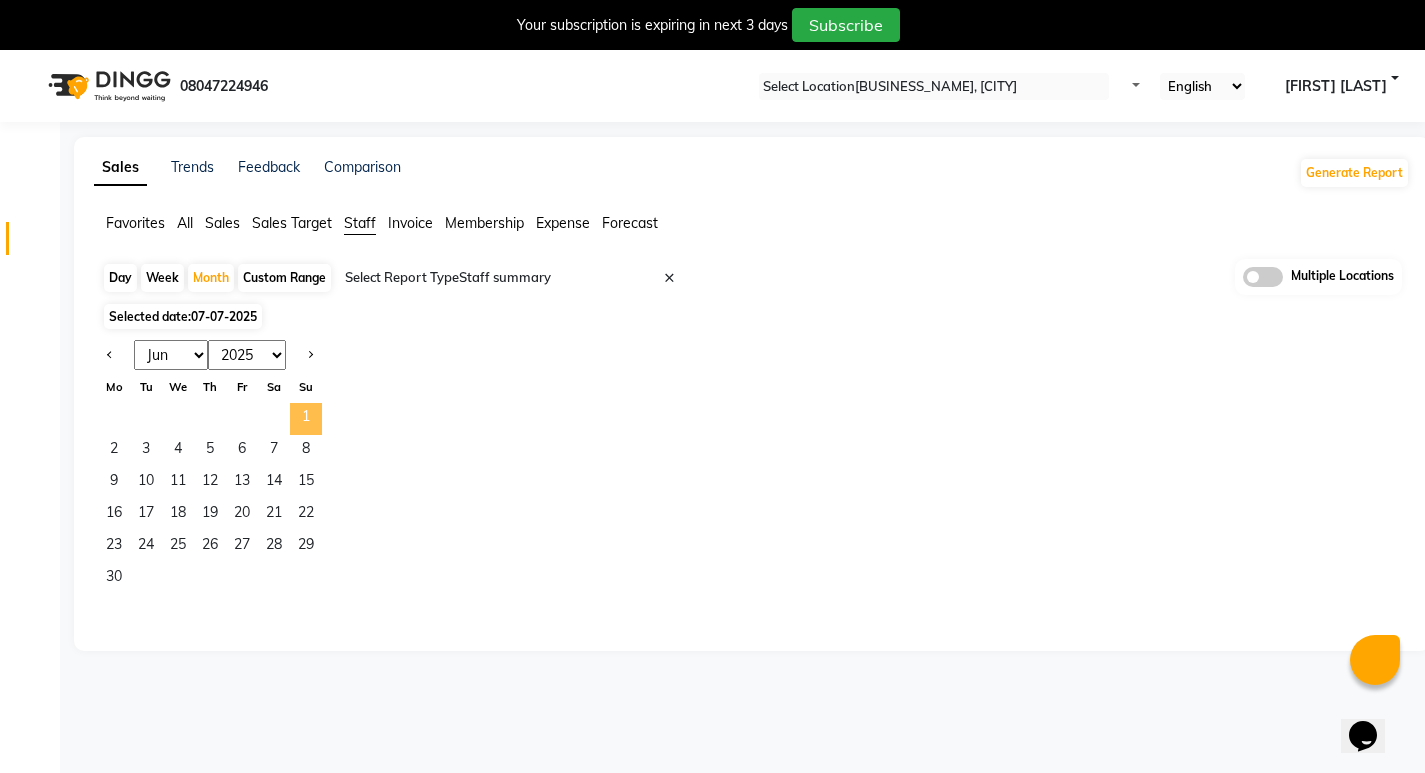 click on "1" at bounding box center (306, 419) 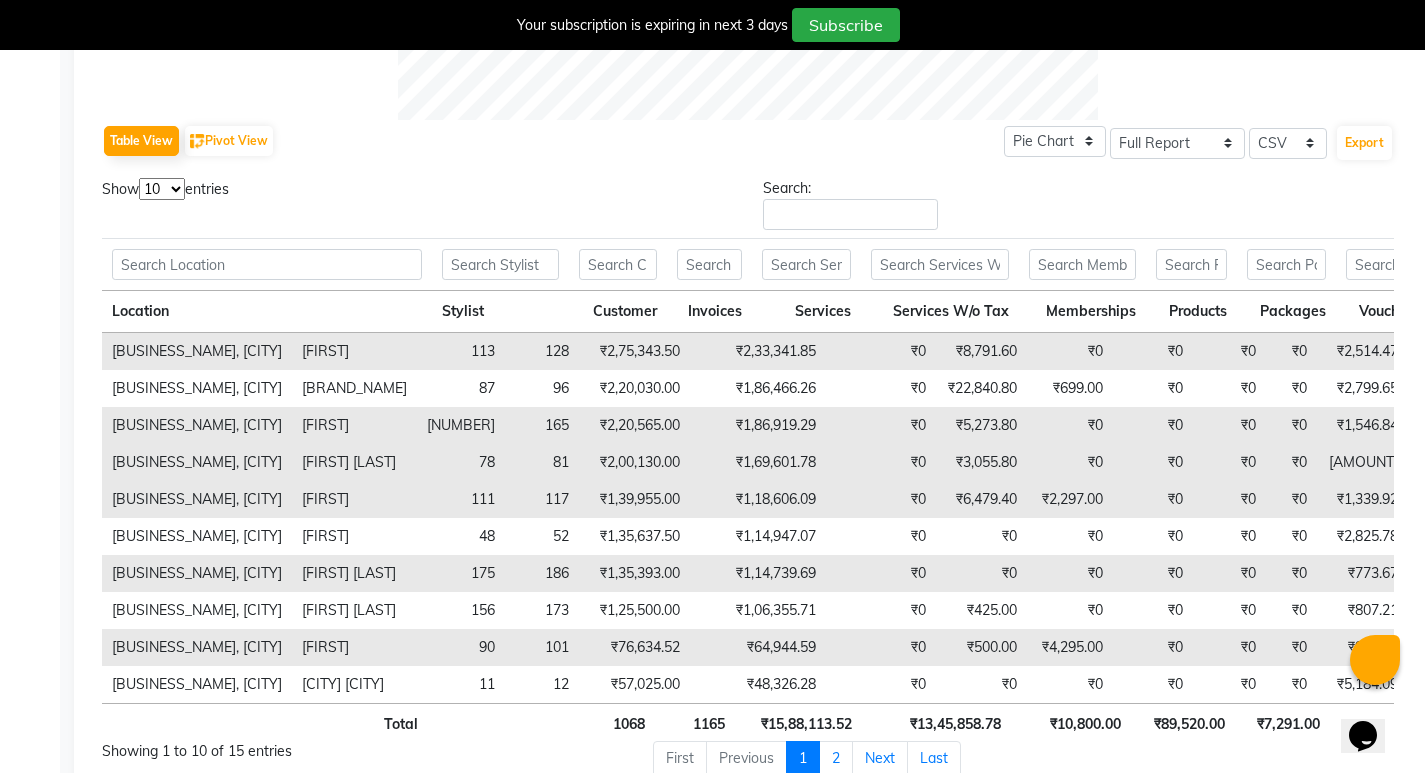 scroll, scrollTop: 1000, scrollLeft: 0, axis: vertical 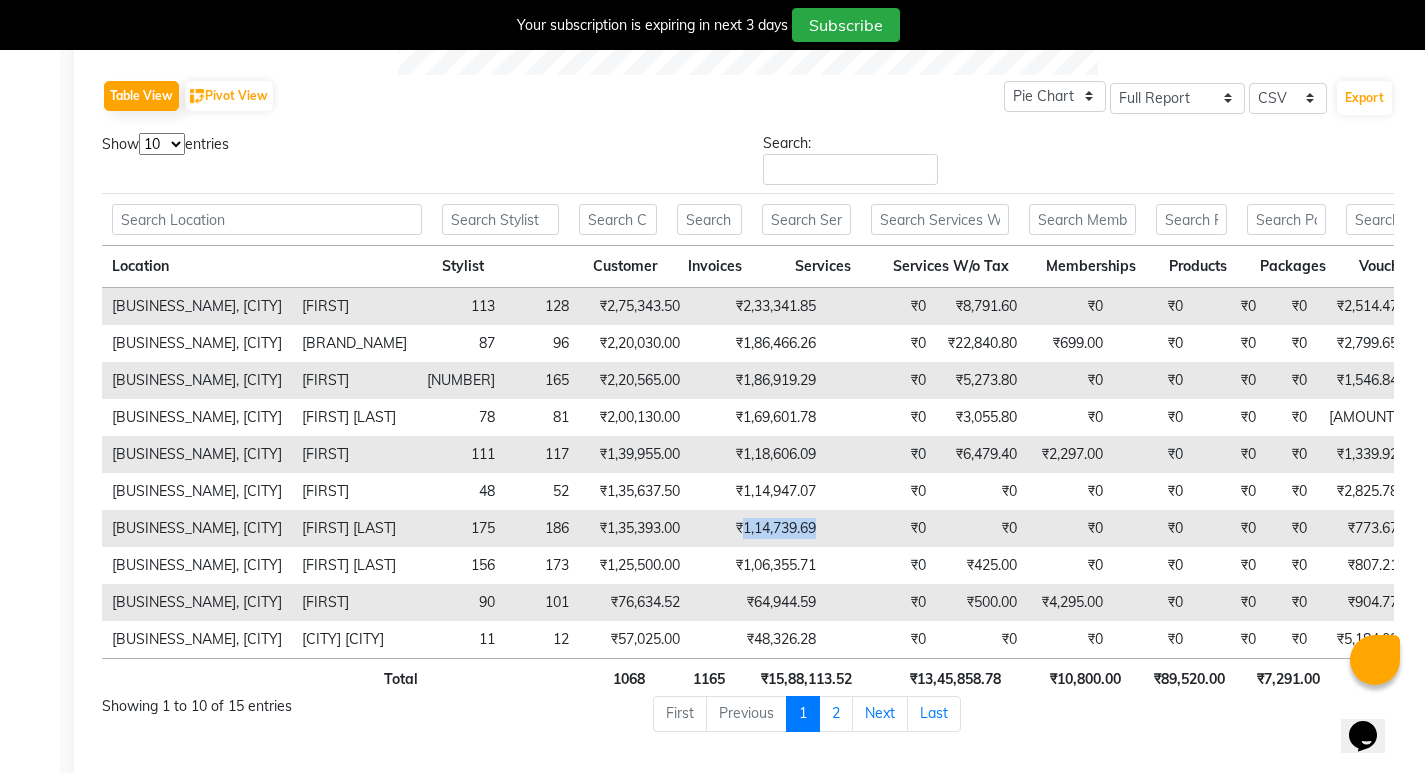 drag, startPoint x: 921, startPoint y: 507, endPoint x: 1013, endPoint y: 507, distance: 92 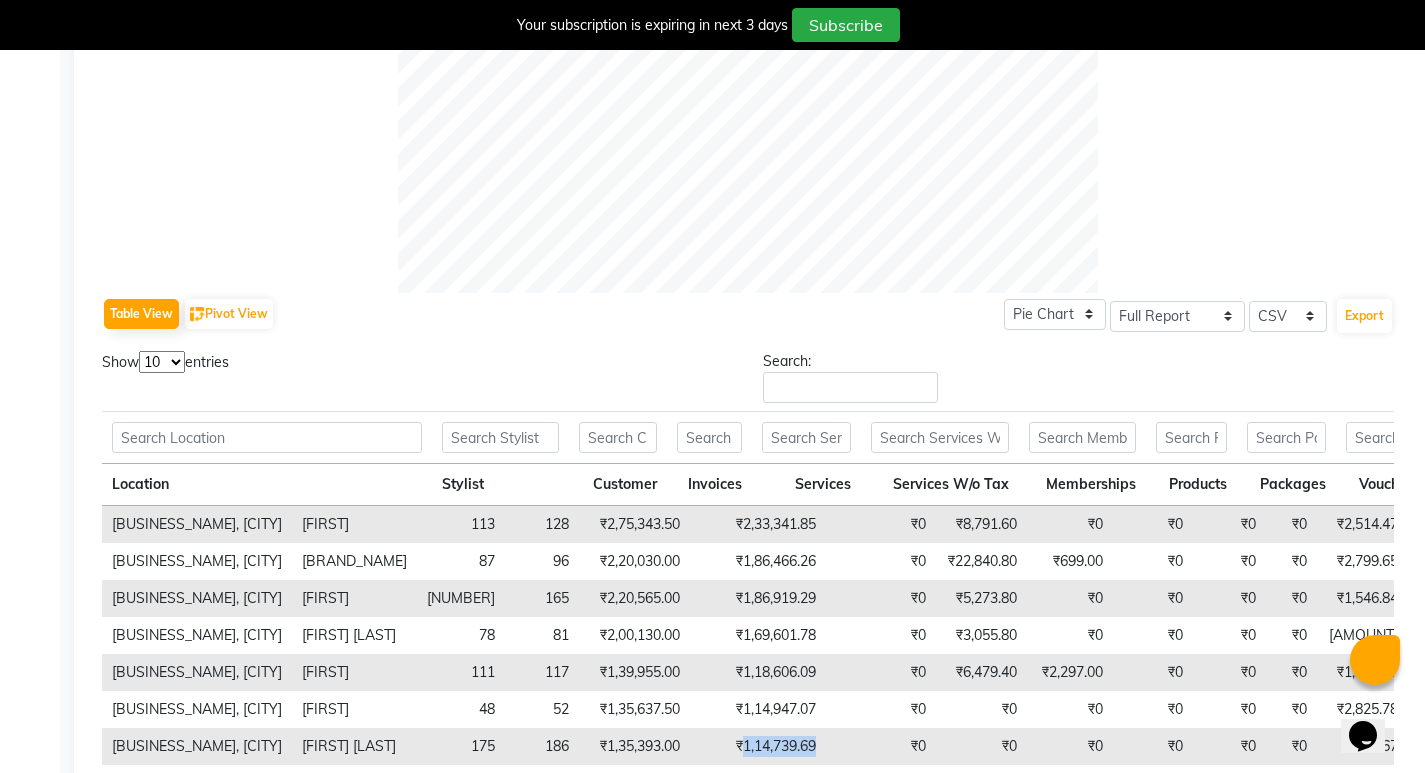 scroll, scrollTop: 900, scrollLeft: 0, axis: vertical 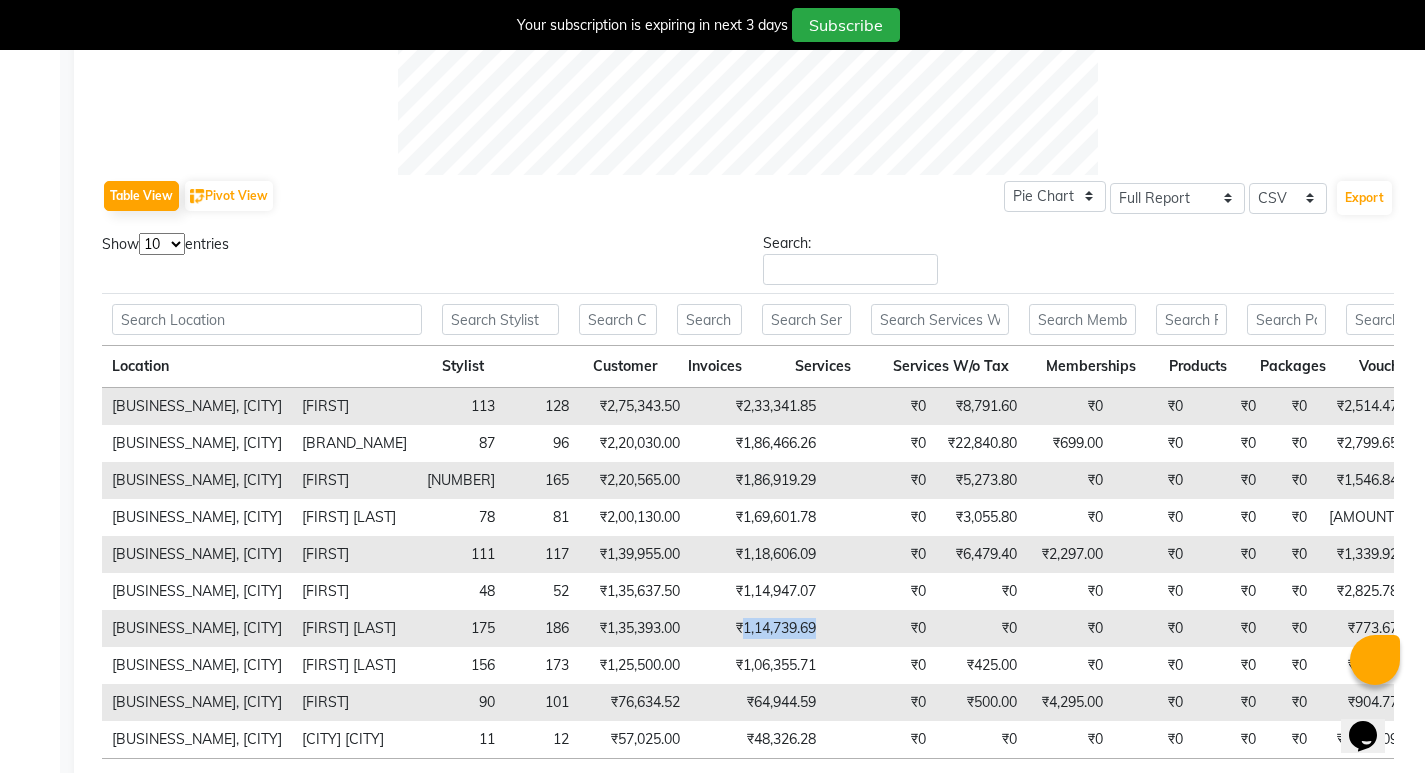 click on "10 25 50 100" at bounding box center [162, 244] 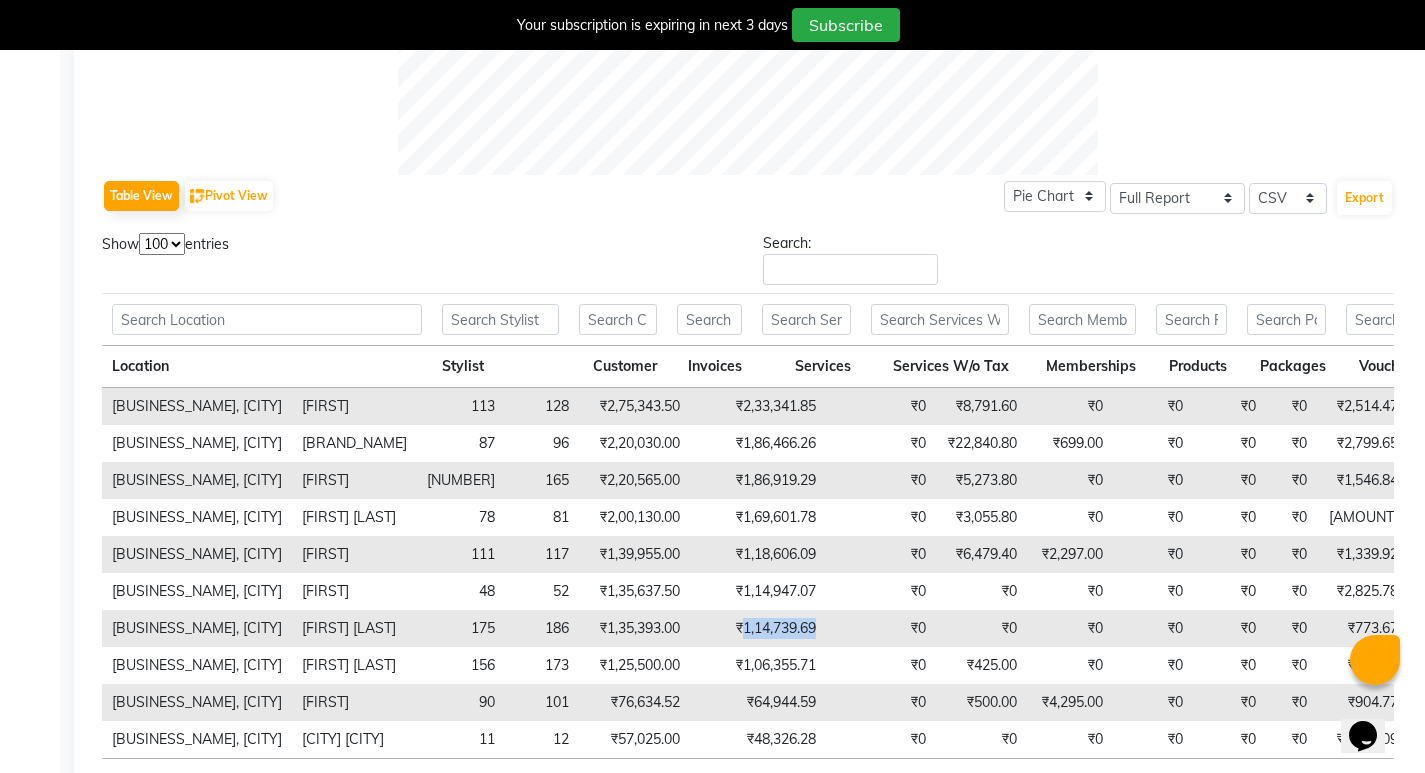 click on "10 25 50 100" at bounding box center [162, 244] 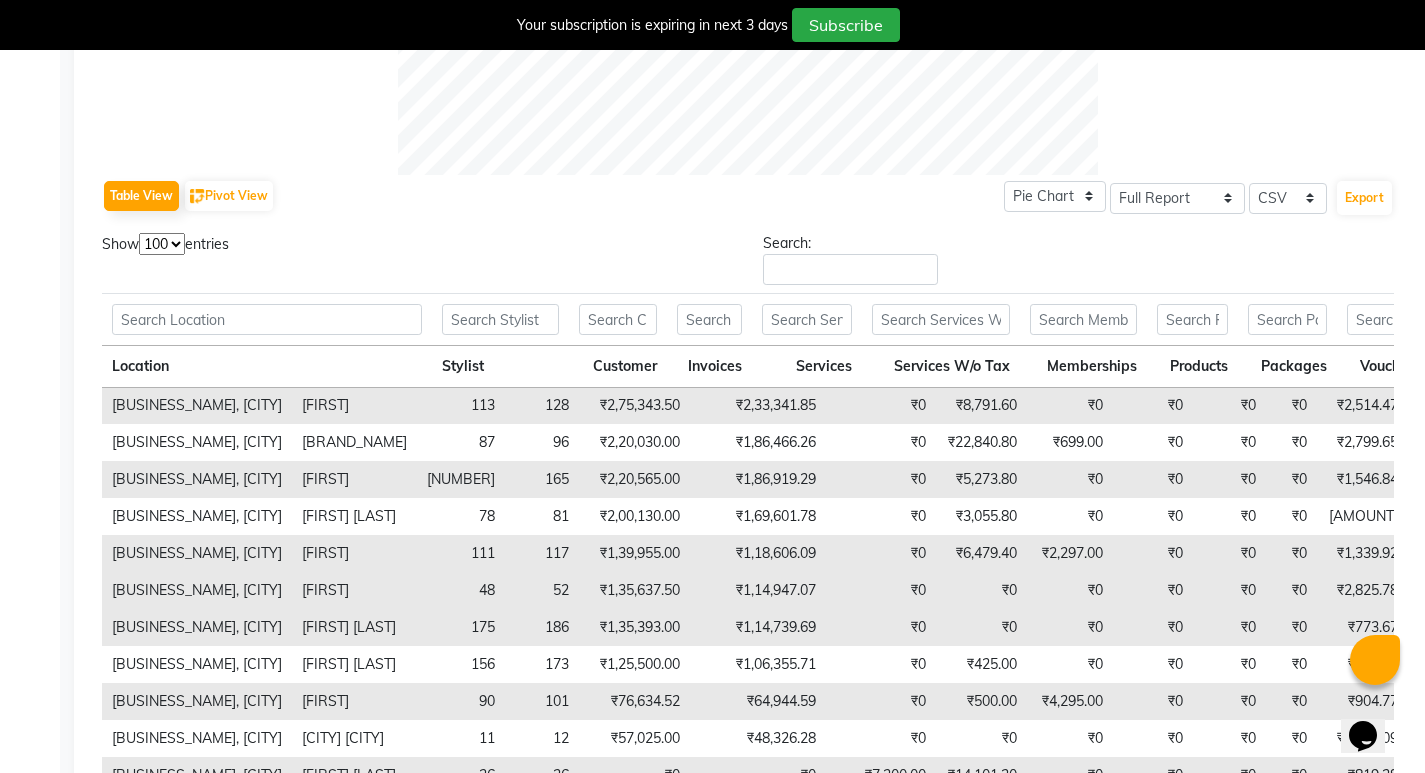 scroll, scrollTop: 0, scrollLeft: 0, axis: both 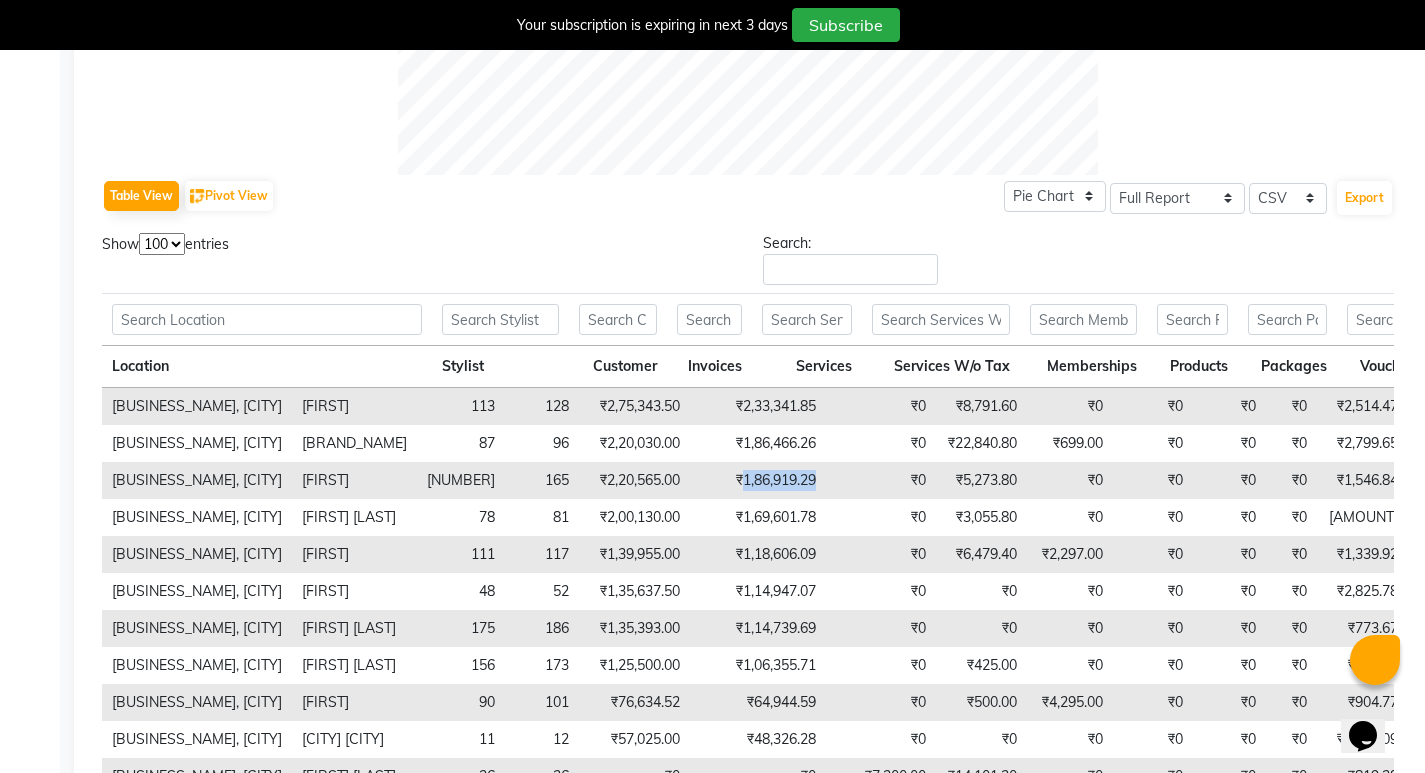drag, startPoint x: 926, startPoint y: 465, endPoint x: 1027, endPoint y: 465, distance: 101 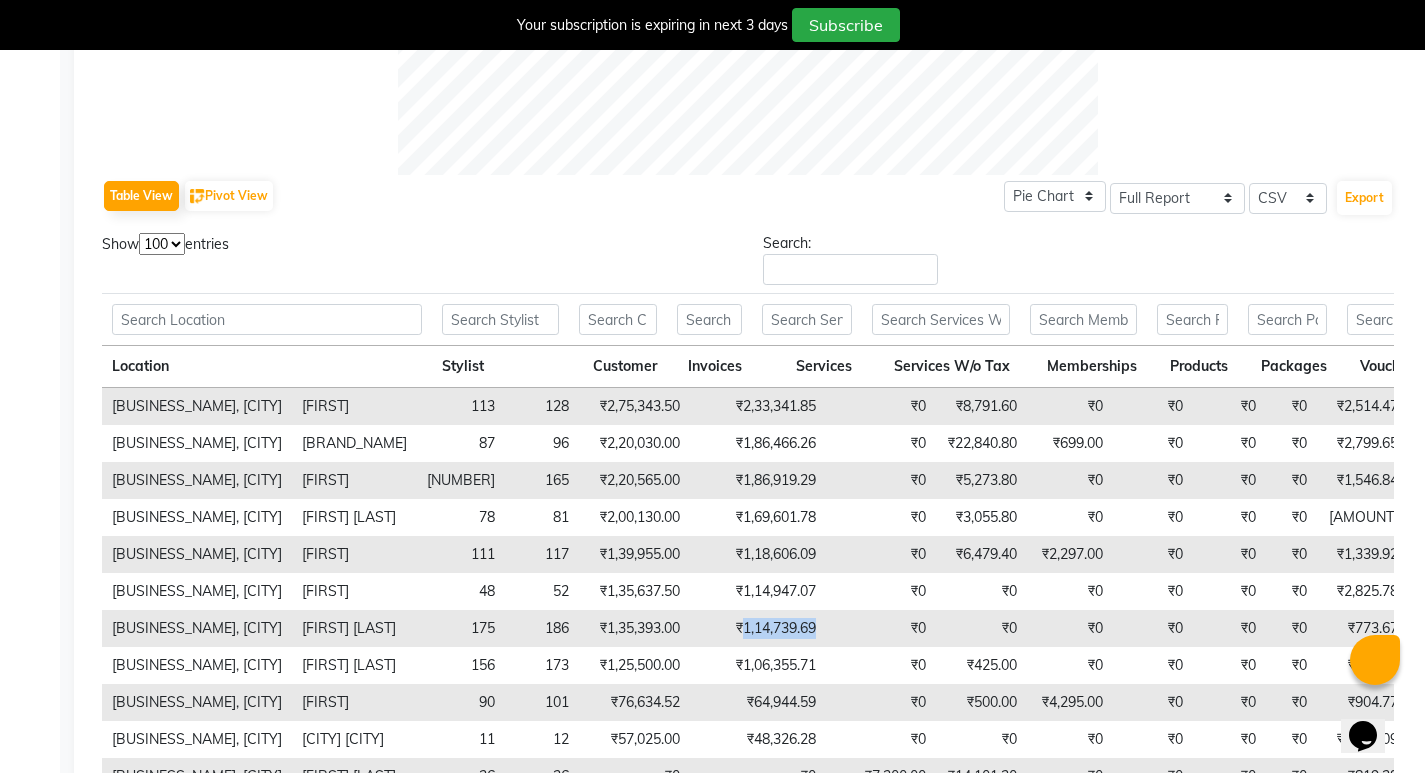drag, startPoint x: 925, startPoint y: 612, endPoint x: 1020, endPoint y: 611, distance: 95.005264 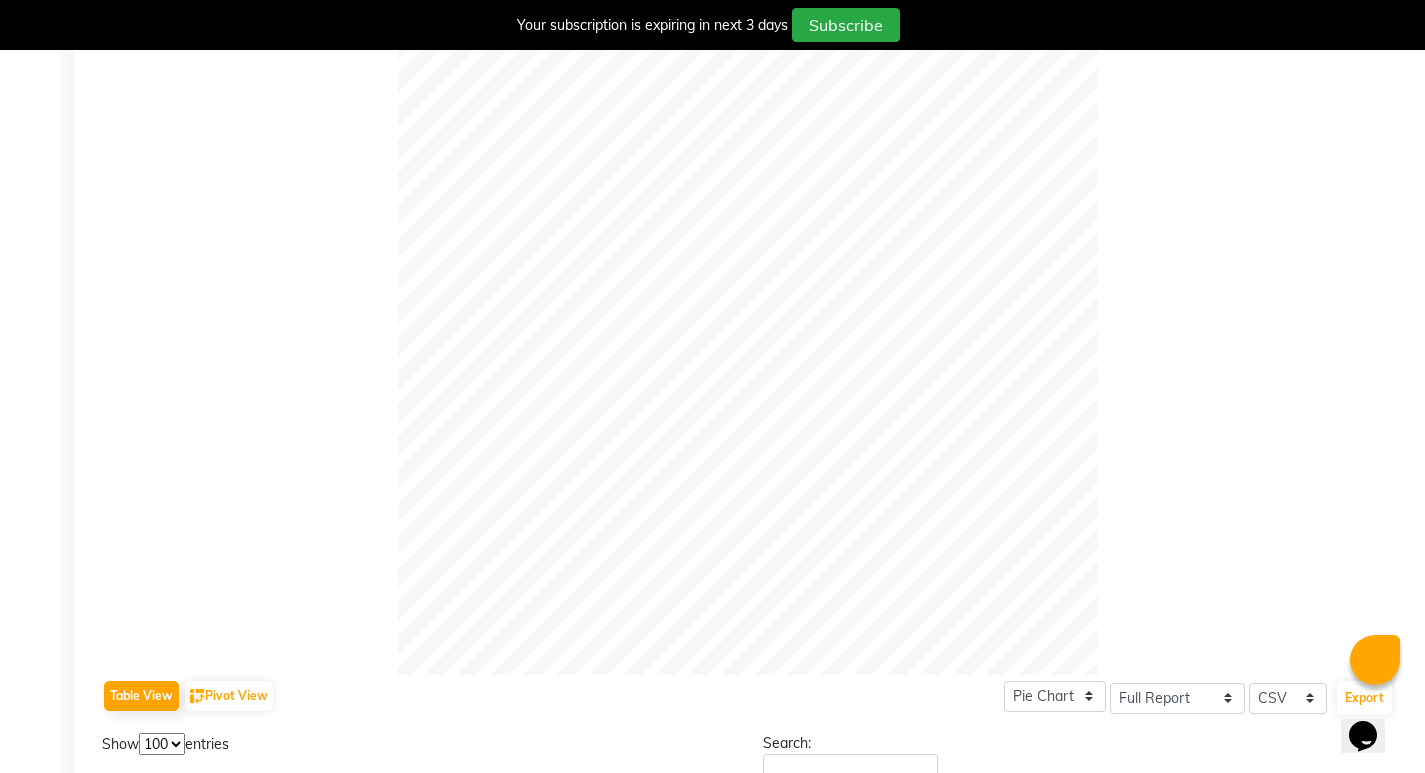 scroll, scrollTop: 0, scrollLeft: 0, axis: both 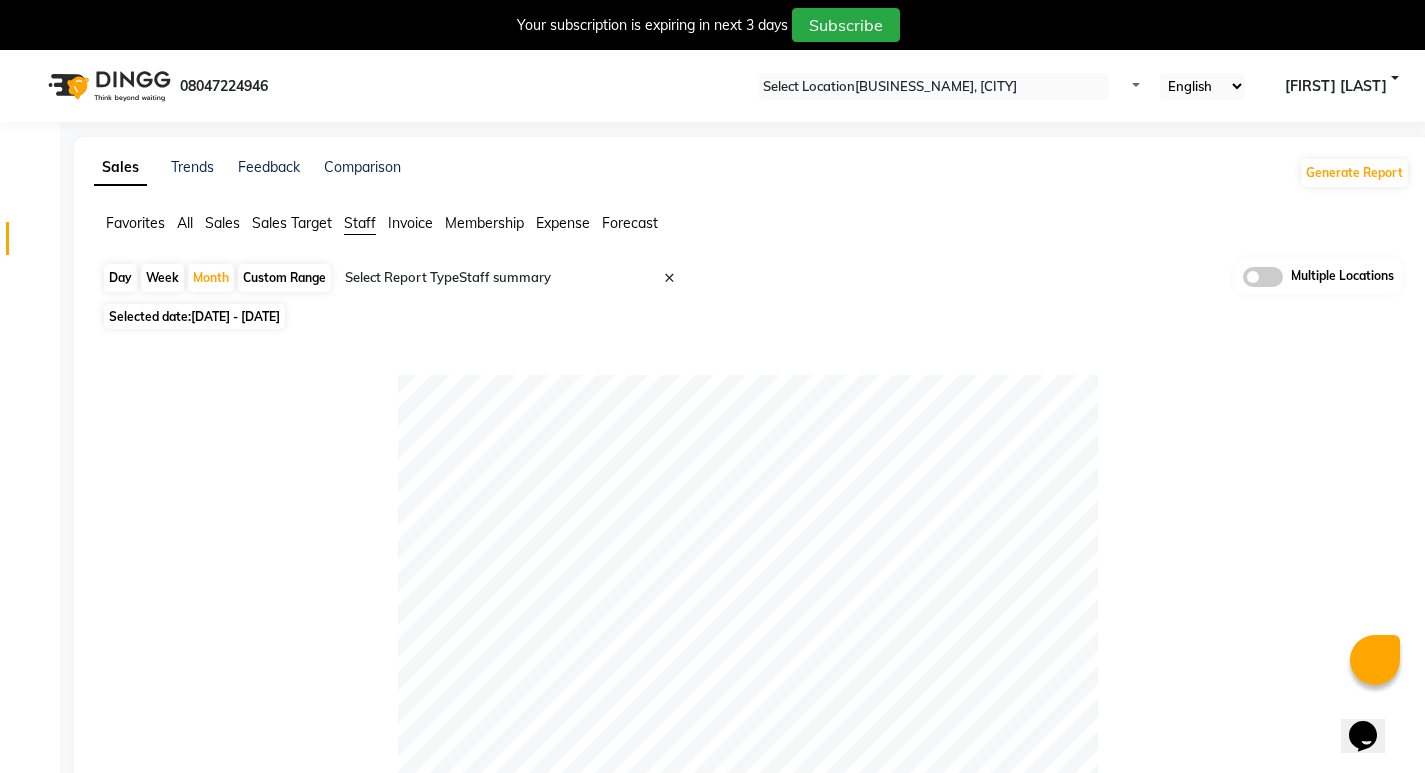 click at bounding box center [516, 278] 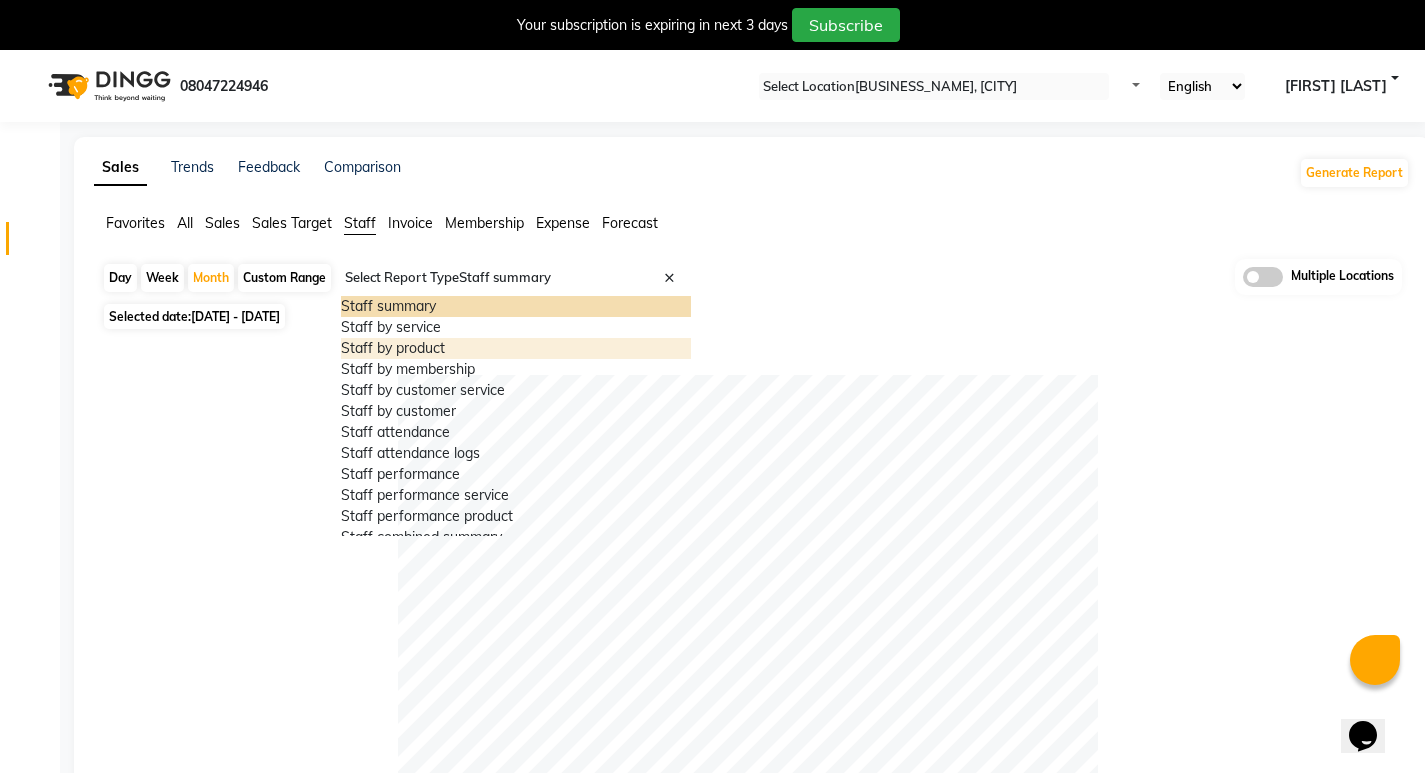 click on "Staff by product" at bounding box center [516, 348] 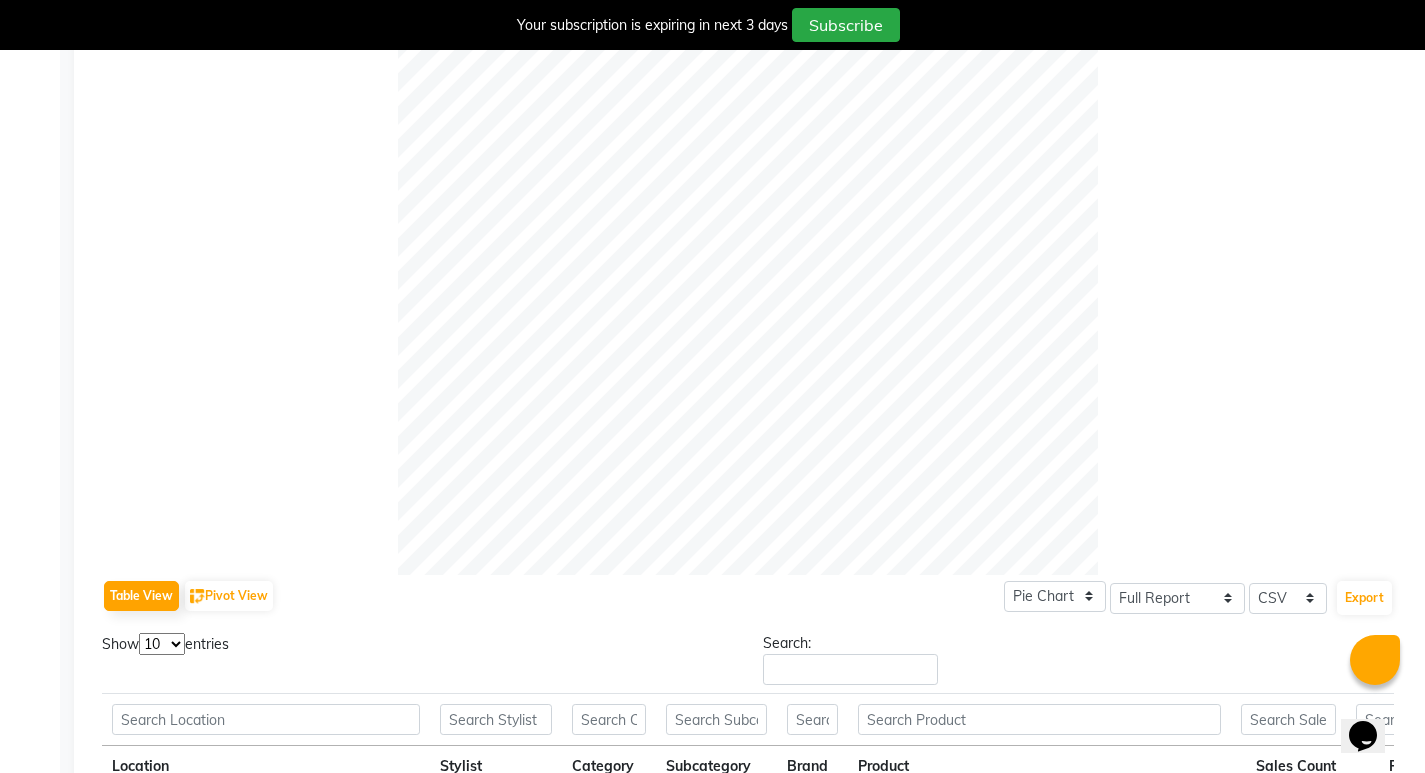 scroll, scrollTop: 1000, scrollLeft: 0, axis: vertical 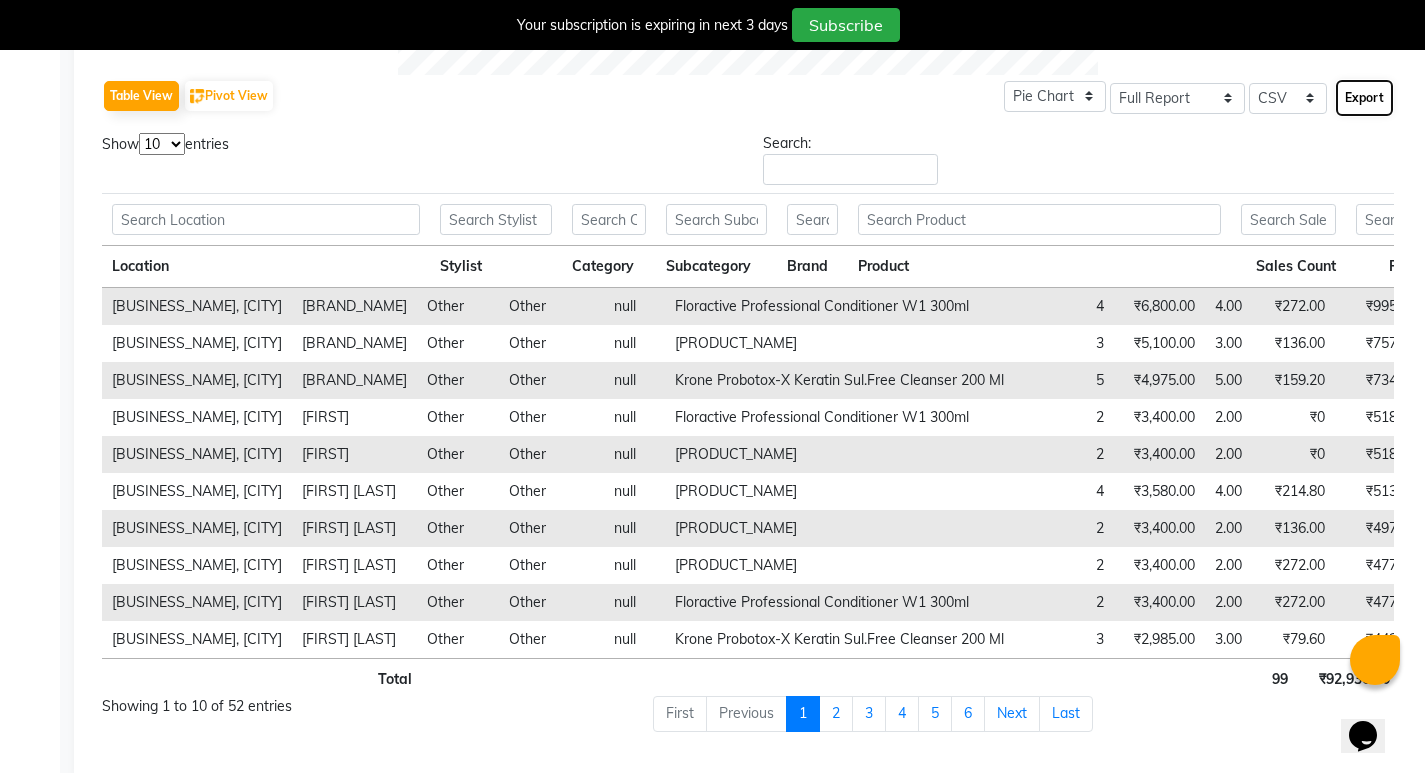 click on "Export" at bounding box center [1364, 98] 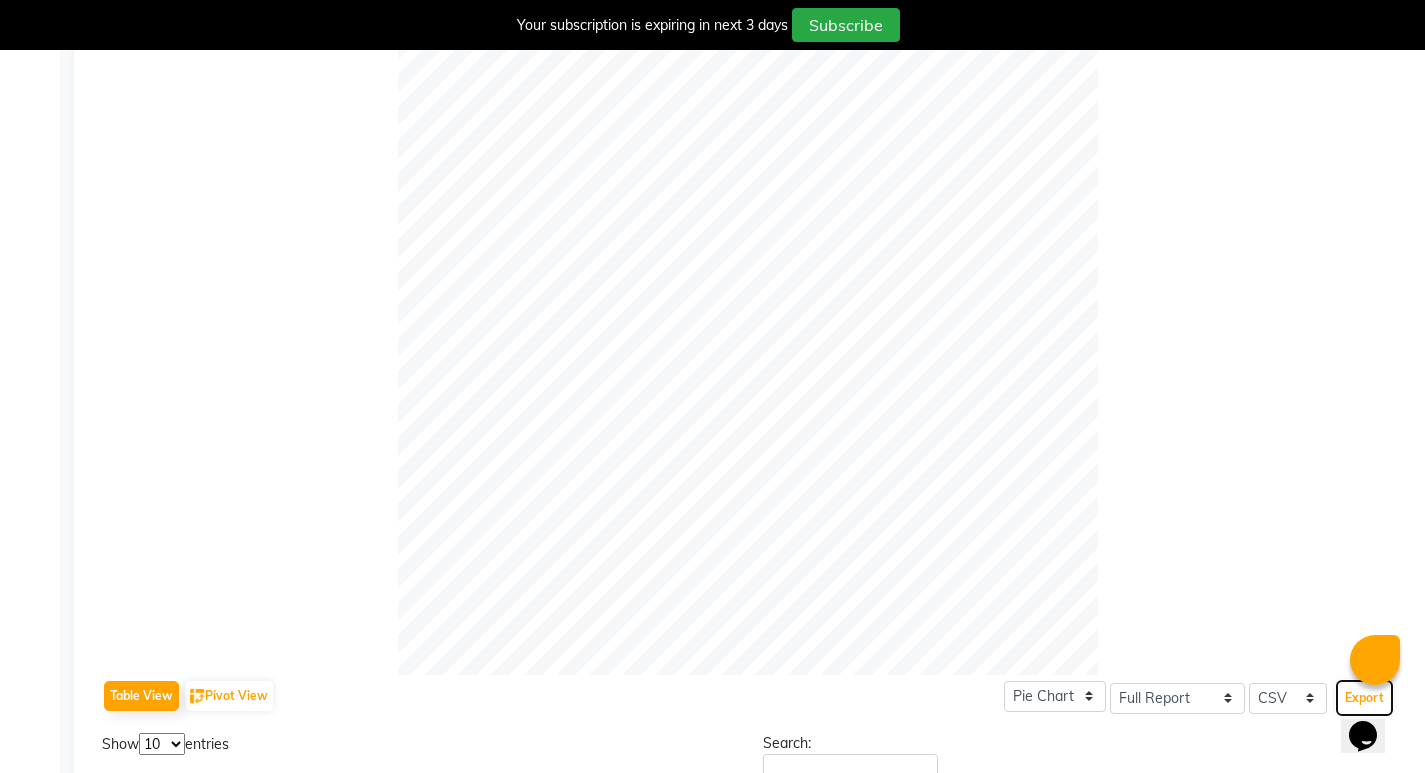 scroll, scrollTop: 0, scrollLeft: 0, axis: both 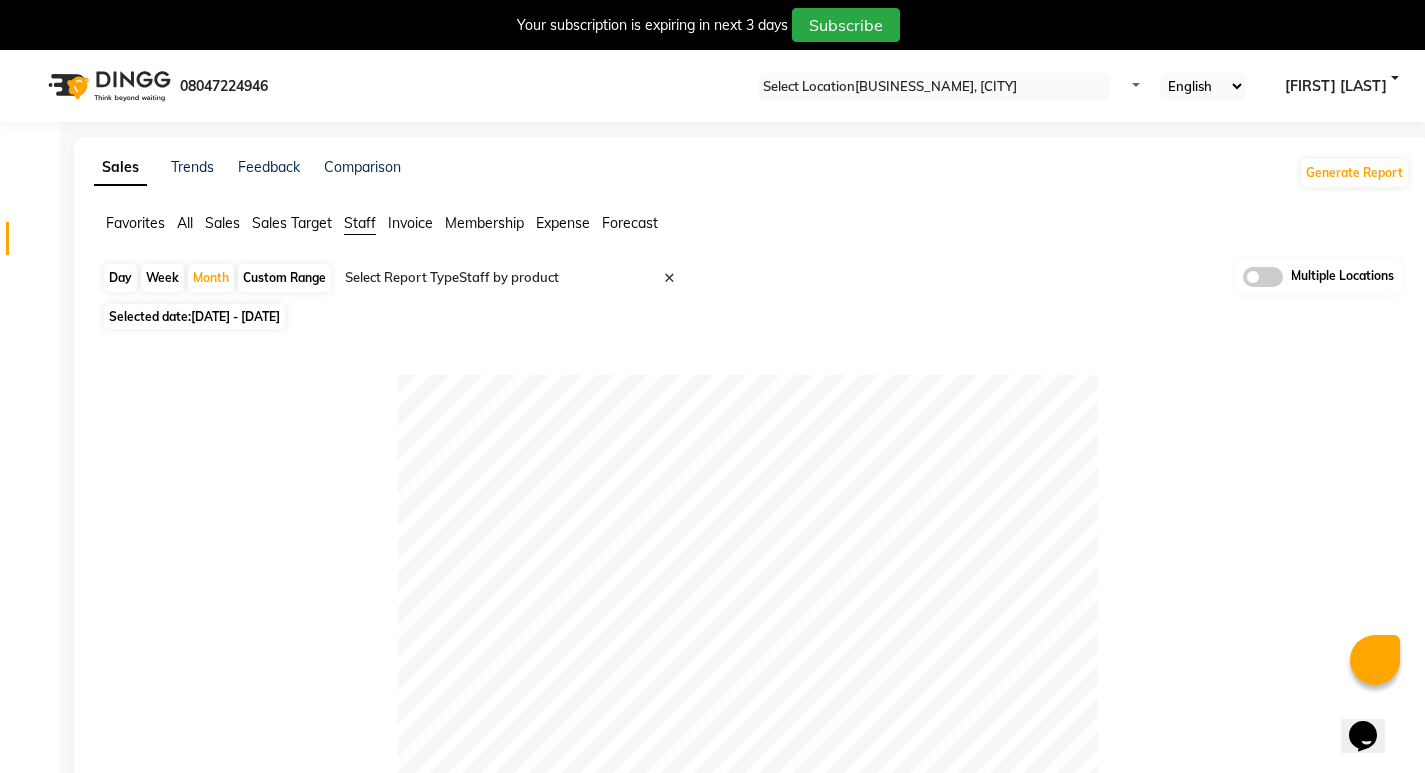click at bounding box center [516, 278] 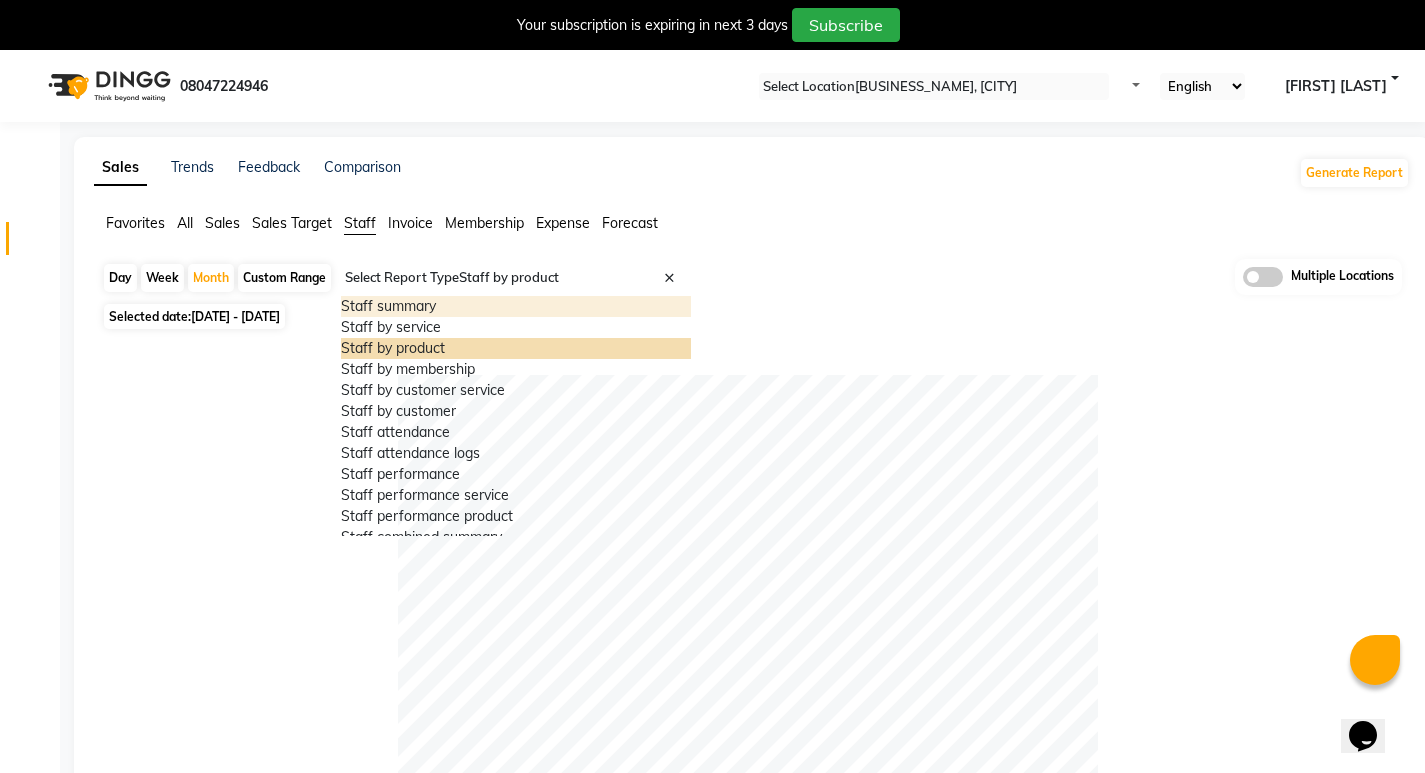 click on "Staff summary" at bounding box center [516, 306] 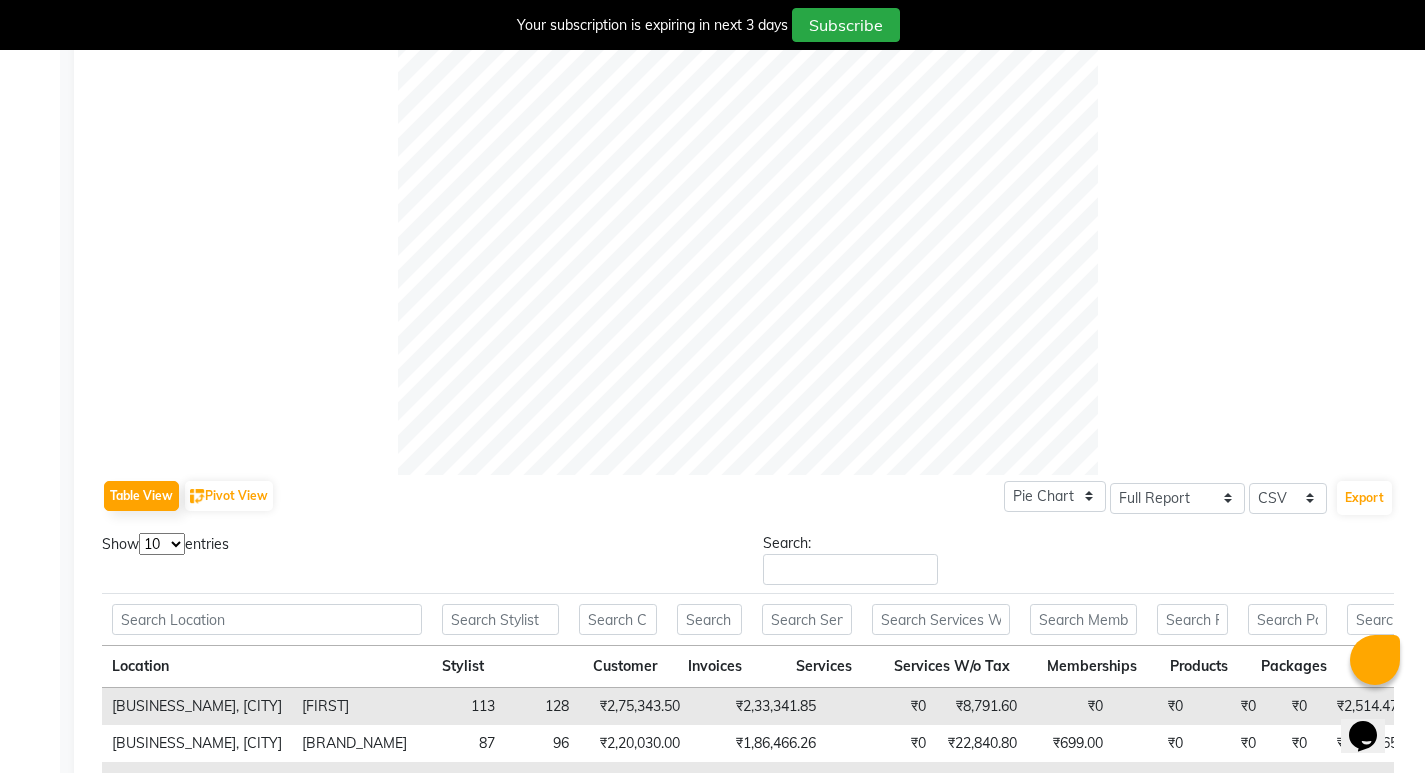 scroll, scrollTop: 1050, scrollLeft: 0, axis: vertical 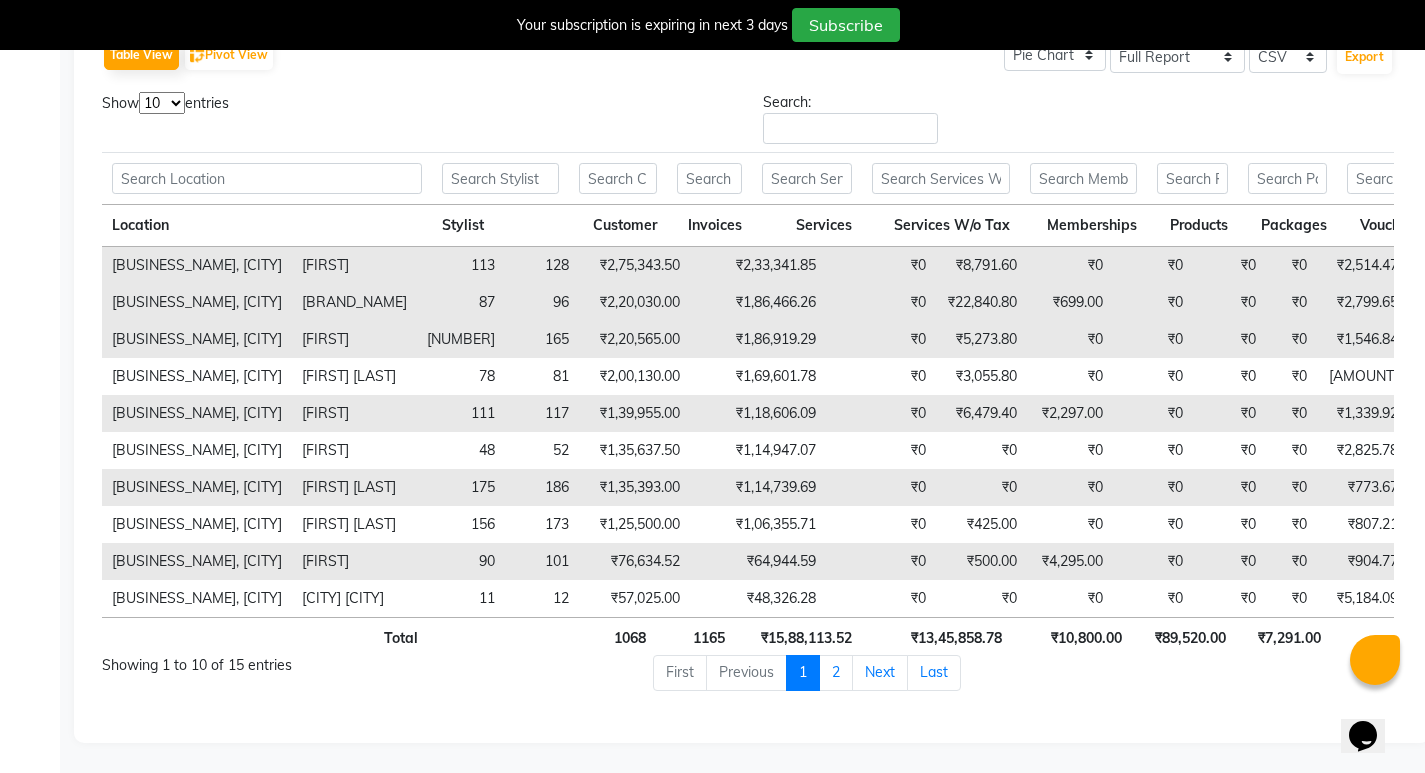 click on "₹22,840.80" at bounding box center [981, 302] 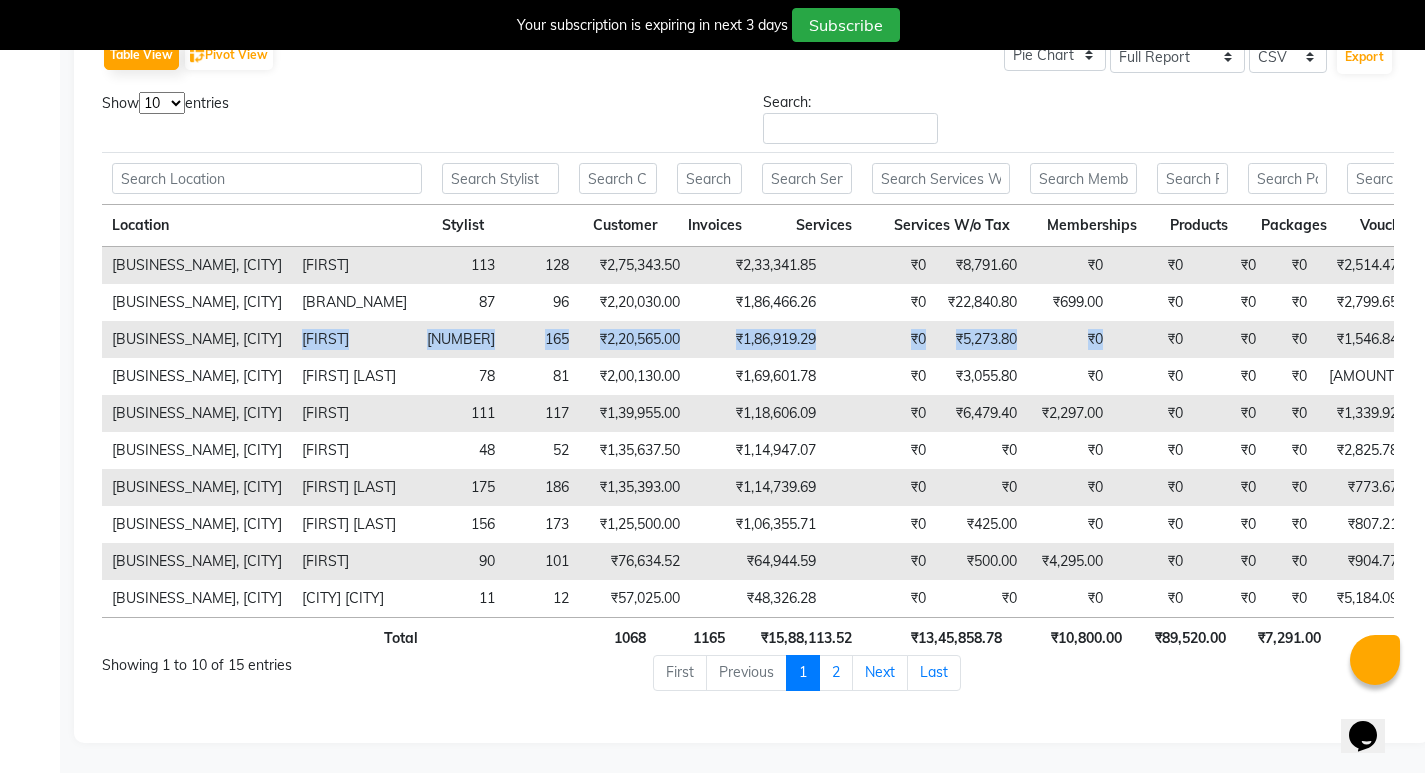 scroll, scrollTop: 0, scrollLeft: 160, axis: horizontal 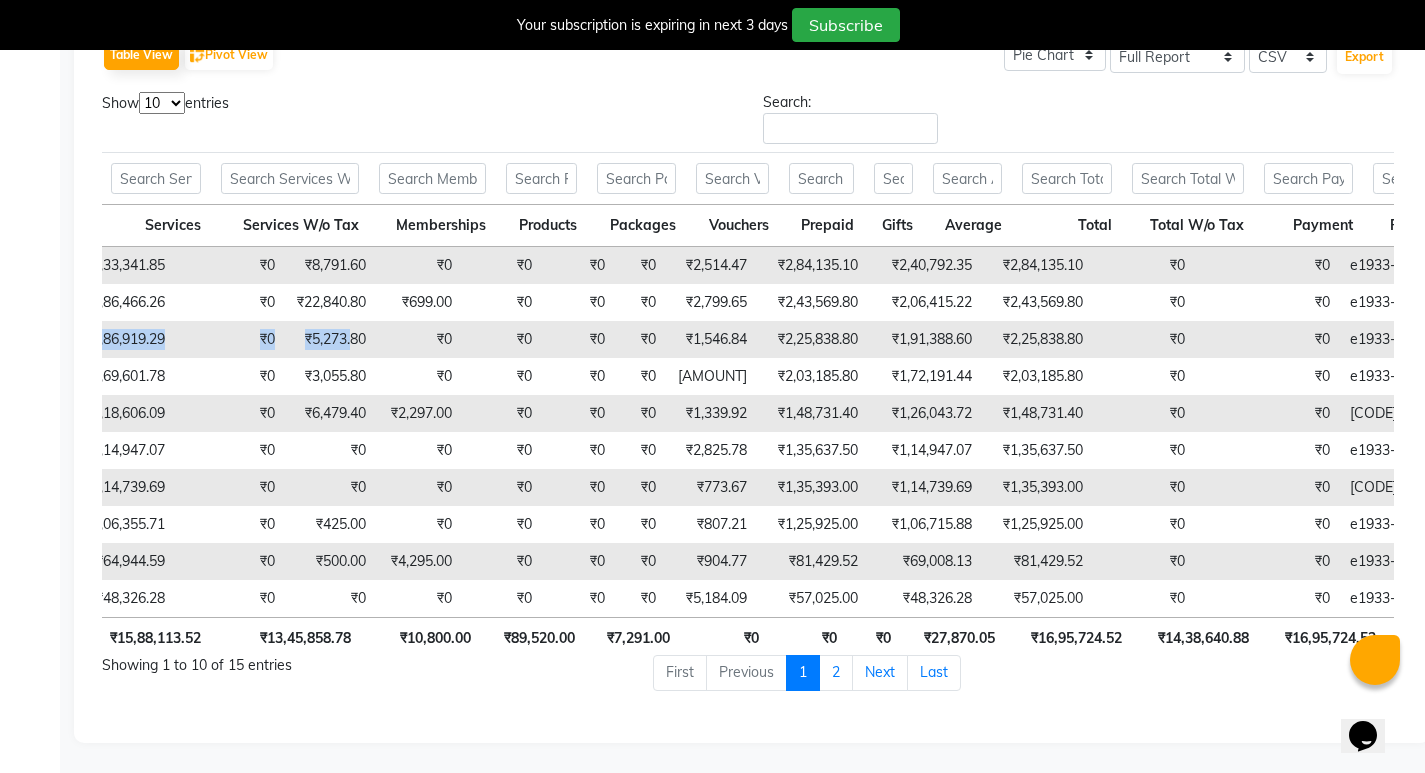 drag, startPoint x: 425, startPoint y: 308, endPoint x: 560, endPoint y: 323, distance: 135.83078 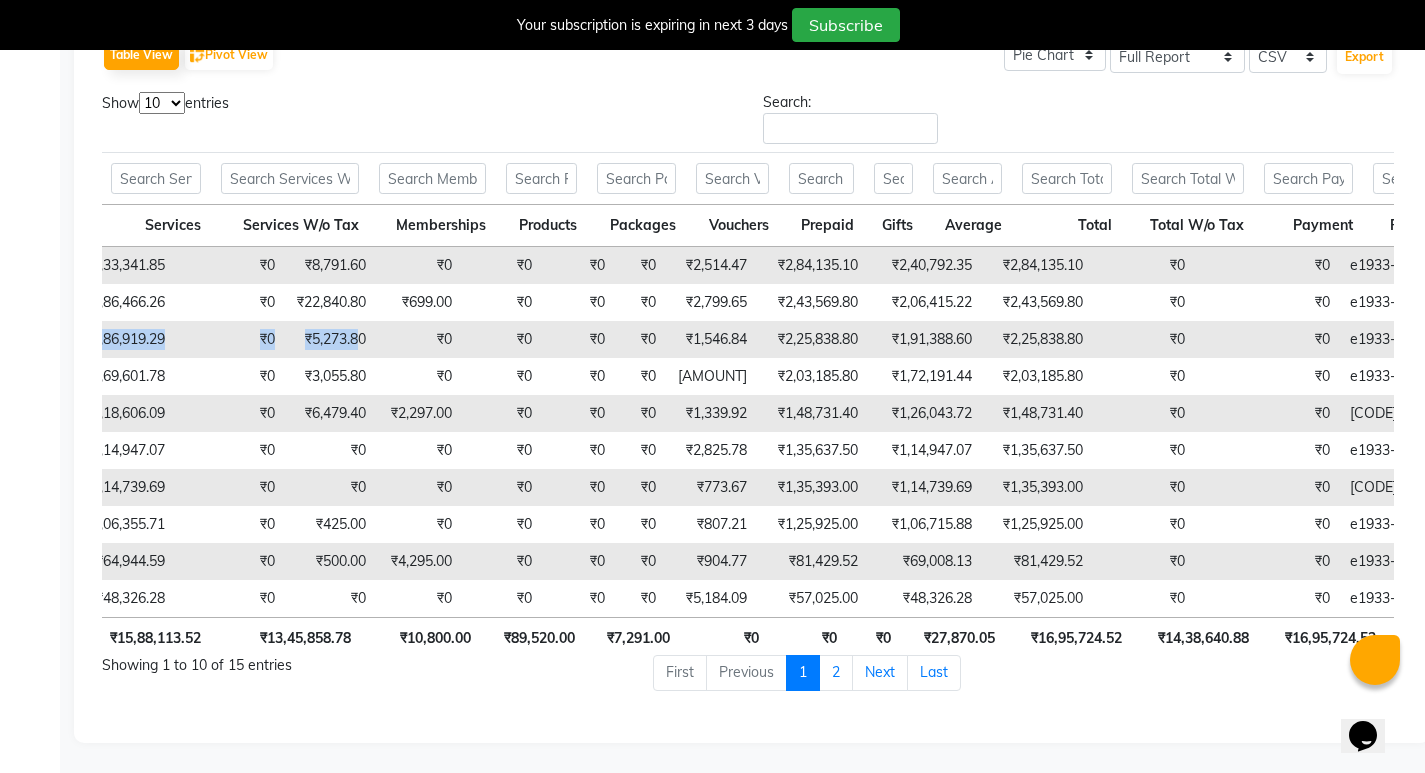 scroll, scrollTop: 0, scrollLeft: 483, axis: horizontal 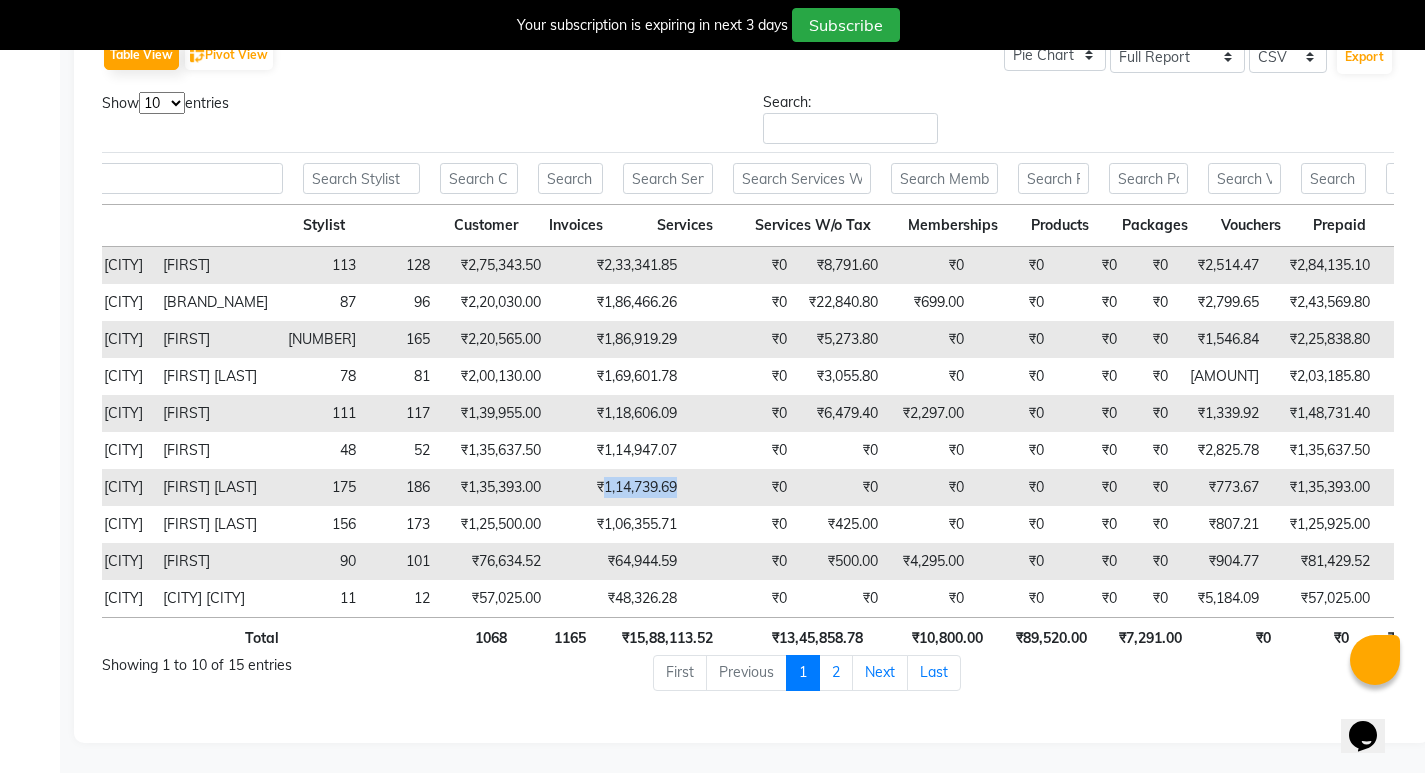 drag, startPoint x: 786, startPoint y: 461, endPoint x: 868, endPoint y: 461, distance: 82 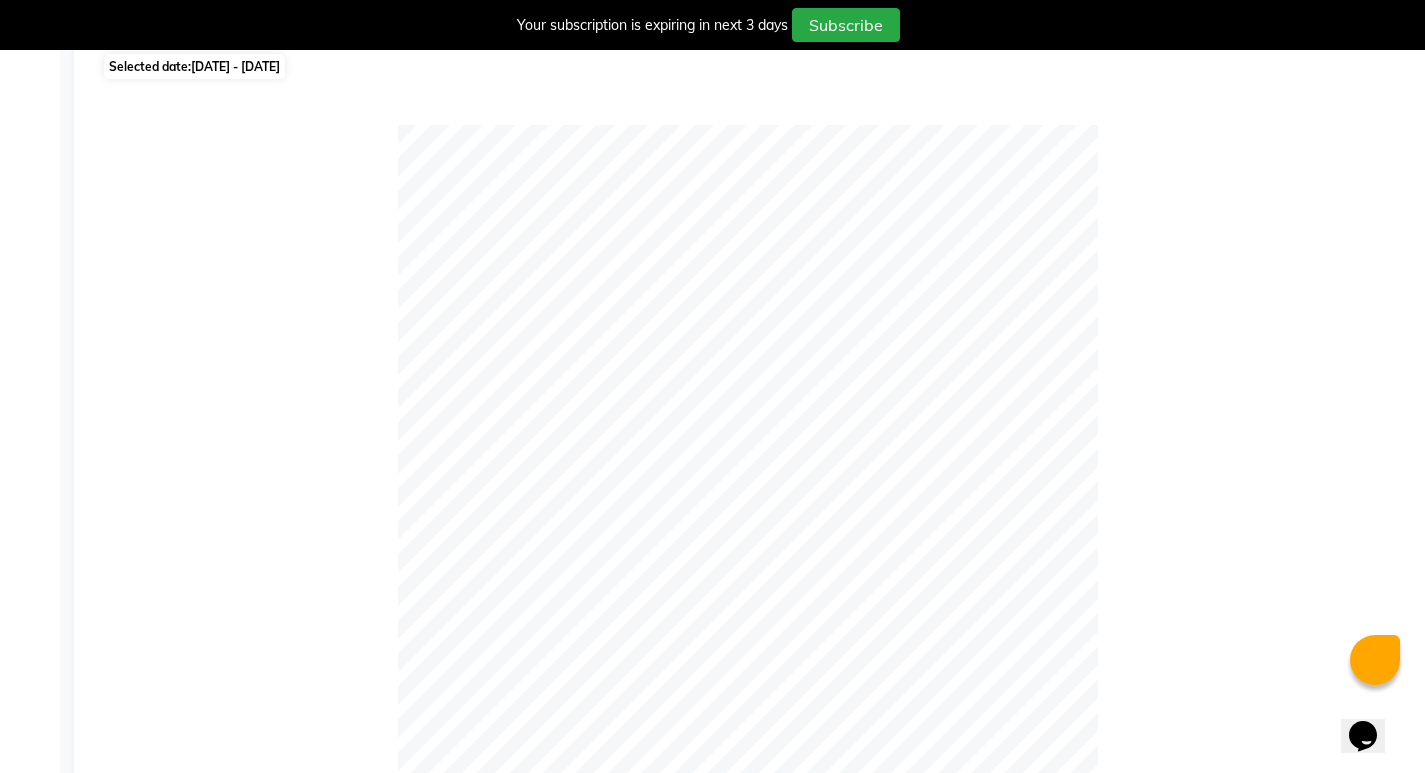 scroll, scrollTop: 0, scrollLeft: 0, axis: both 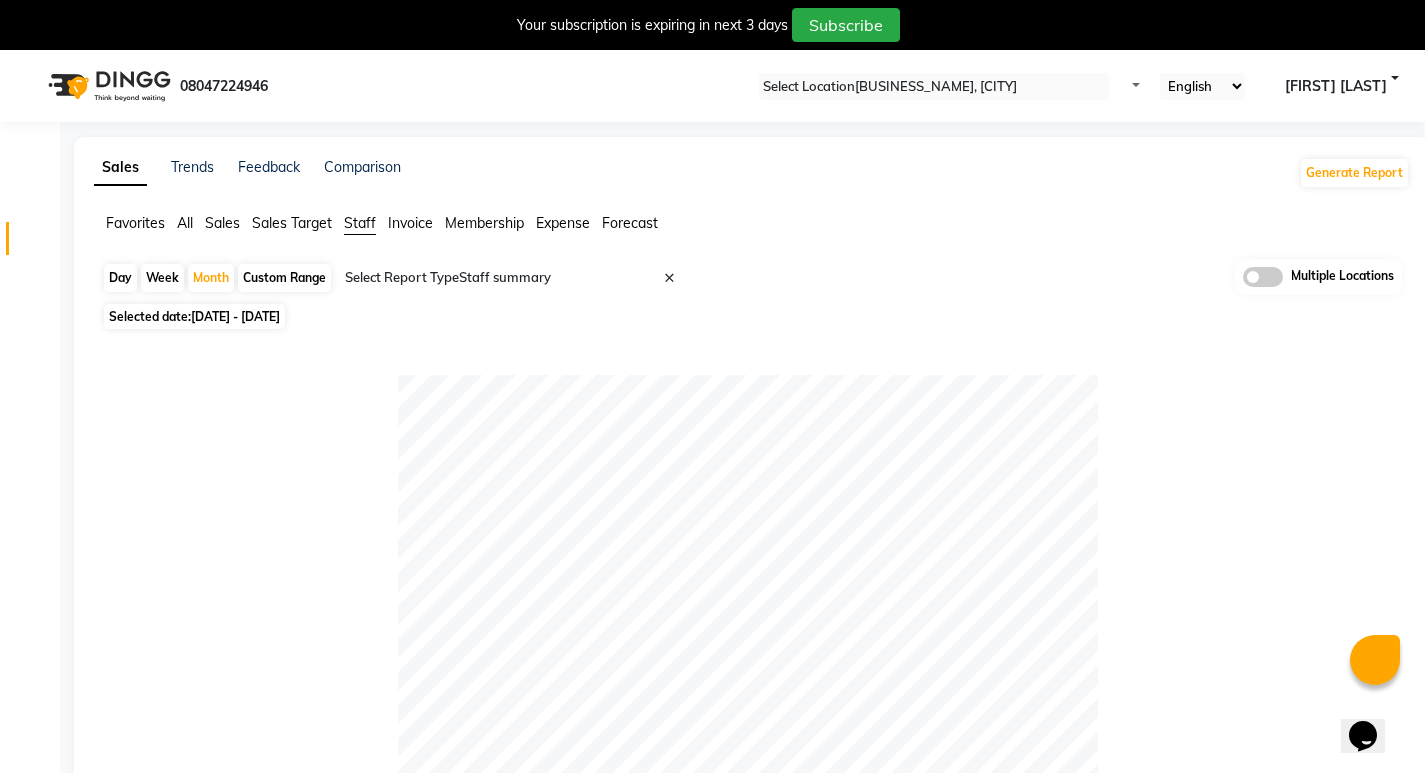 click at bounding box center (516, 278) 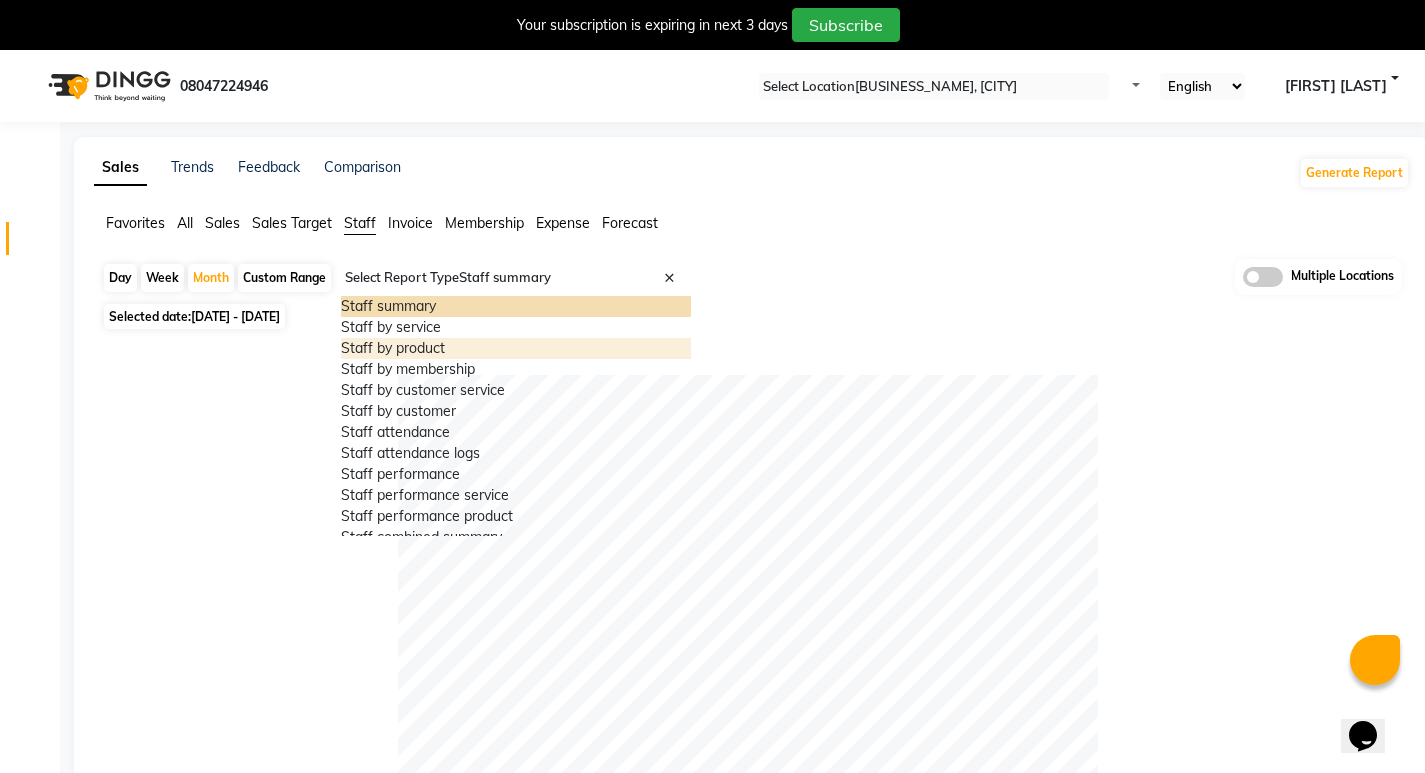 click on "Staff by product" at bounding box center (516, 348) 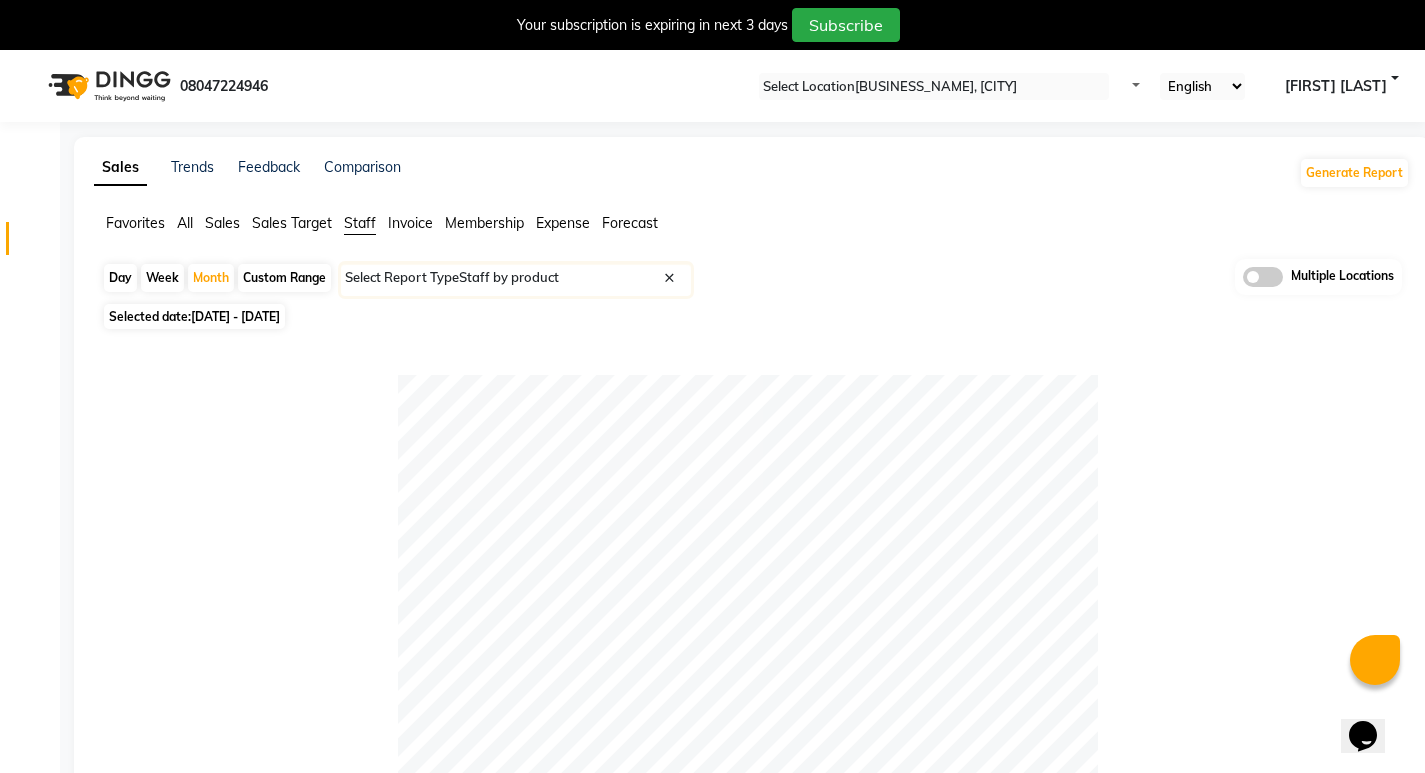 click on "01-06-2025 - 30-06-2025" at bounding box center (235, 316) 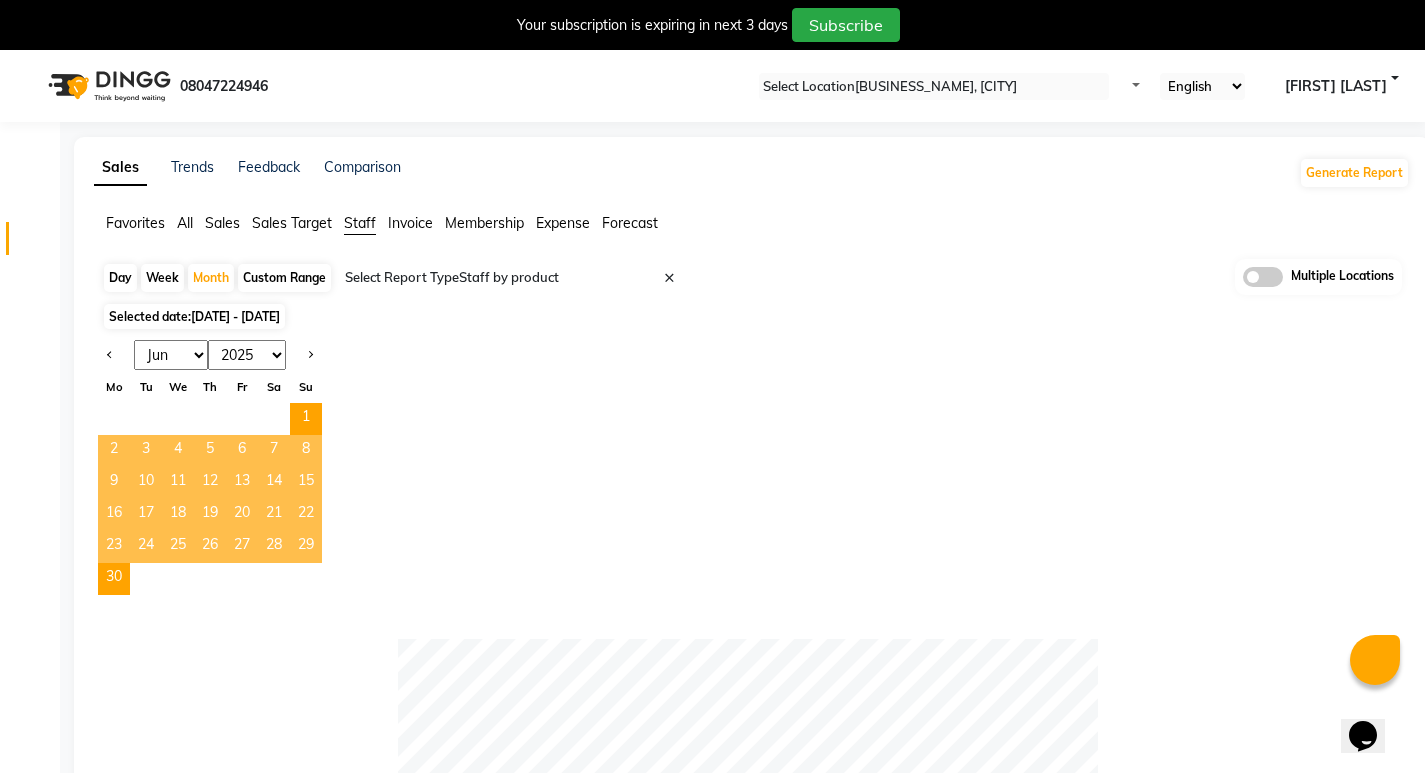click at bounding box center (306, 355) 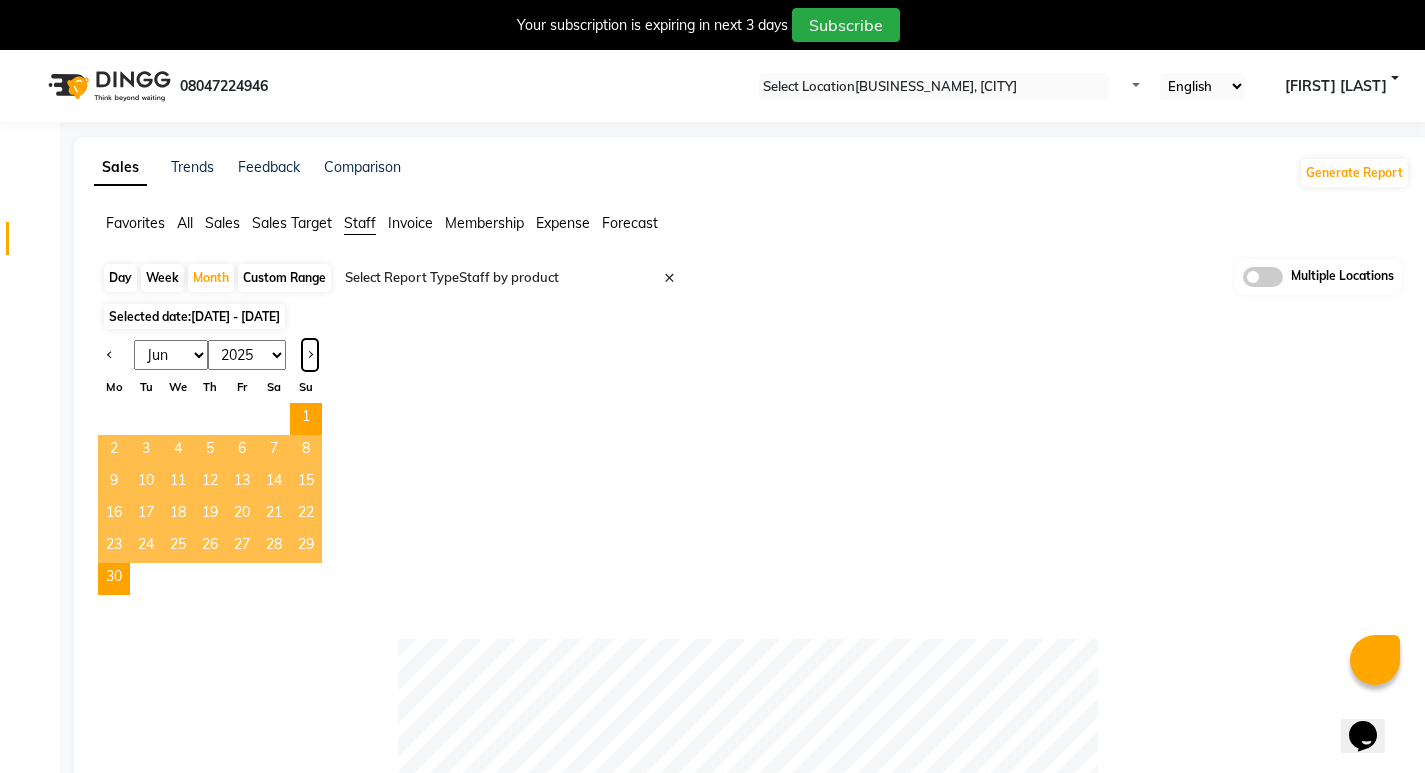 click at bounding box center [310, 355] 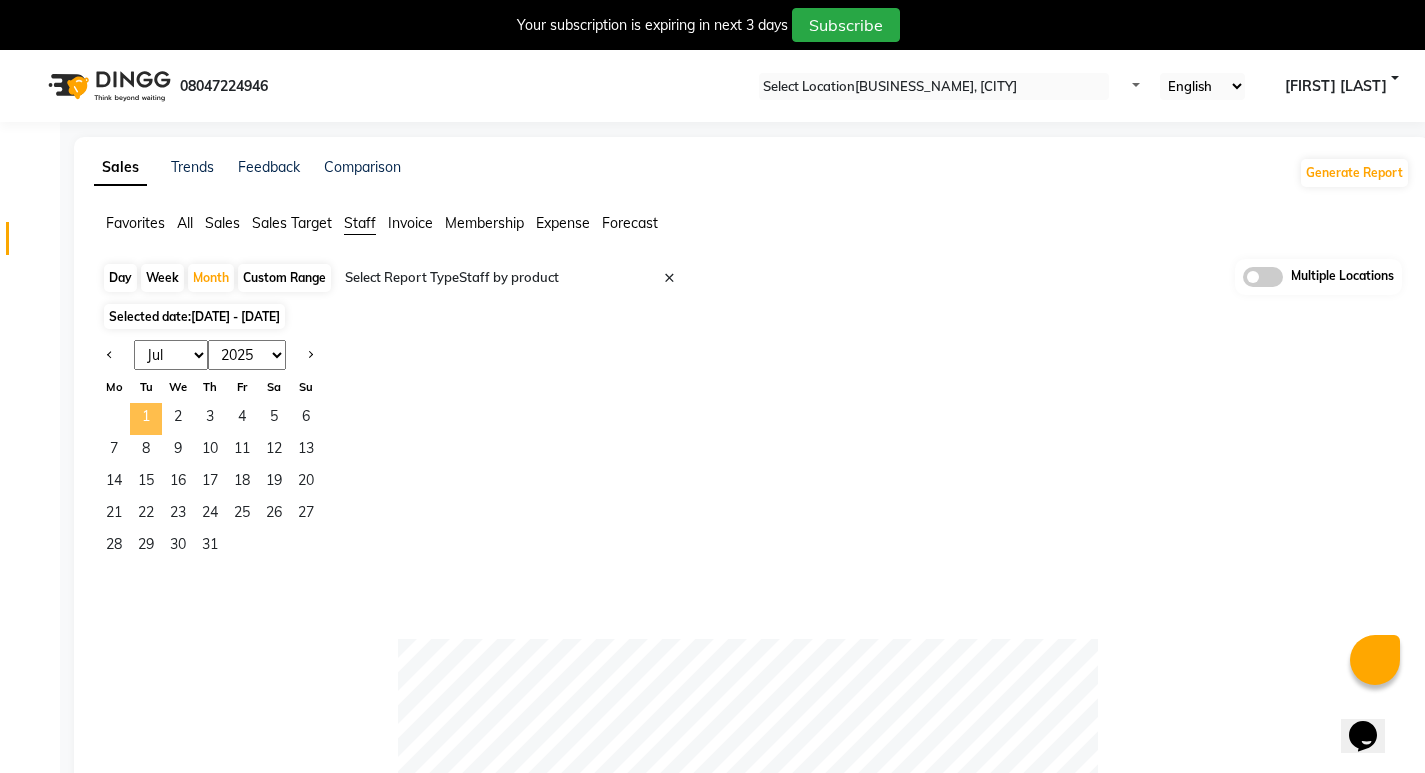 click on "1" at bounding box center (146, 419) 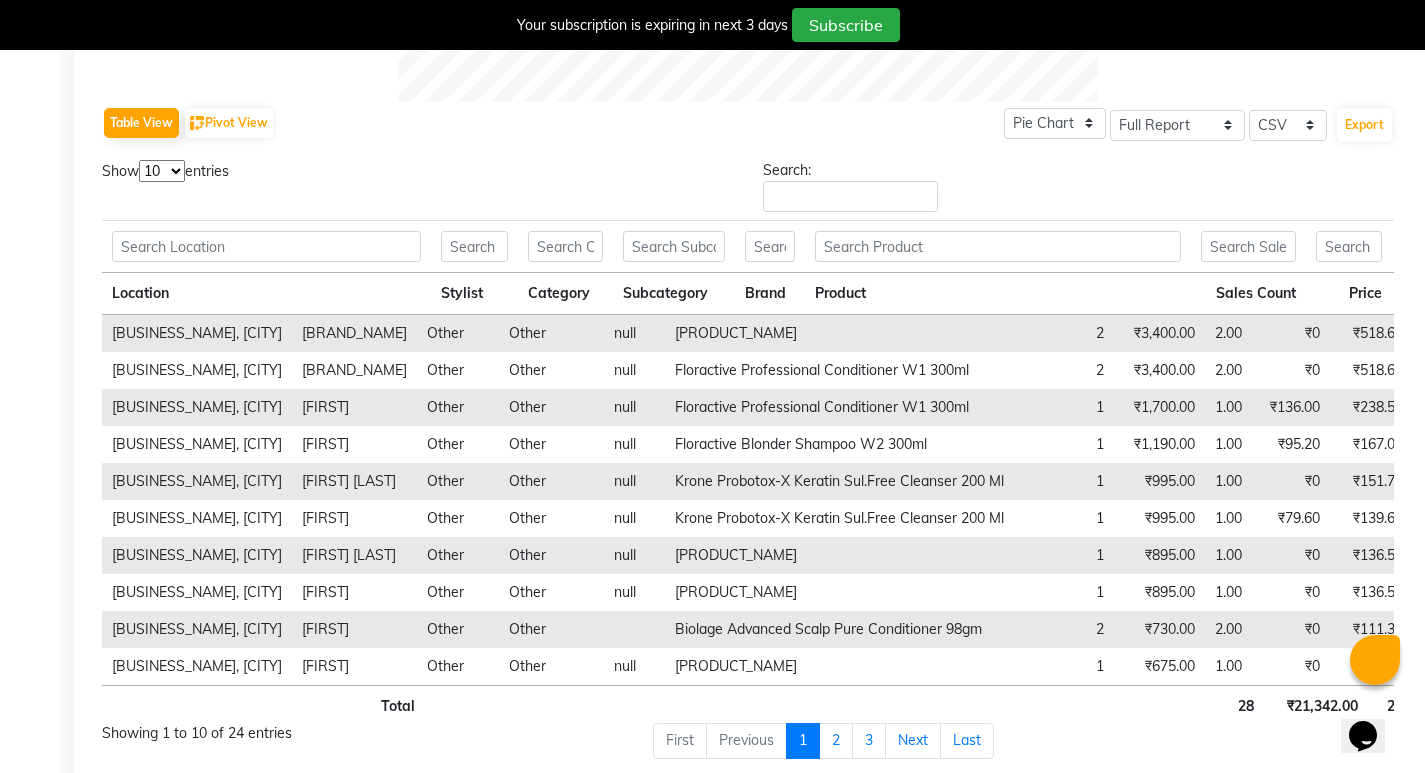 scroll, scrollTop: 850, scrollLeft: 0, axis: vertical 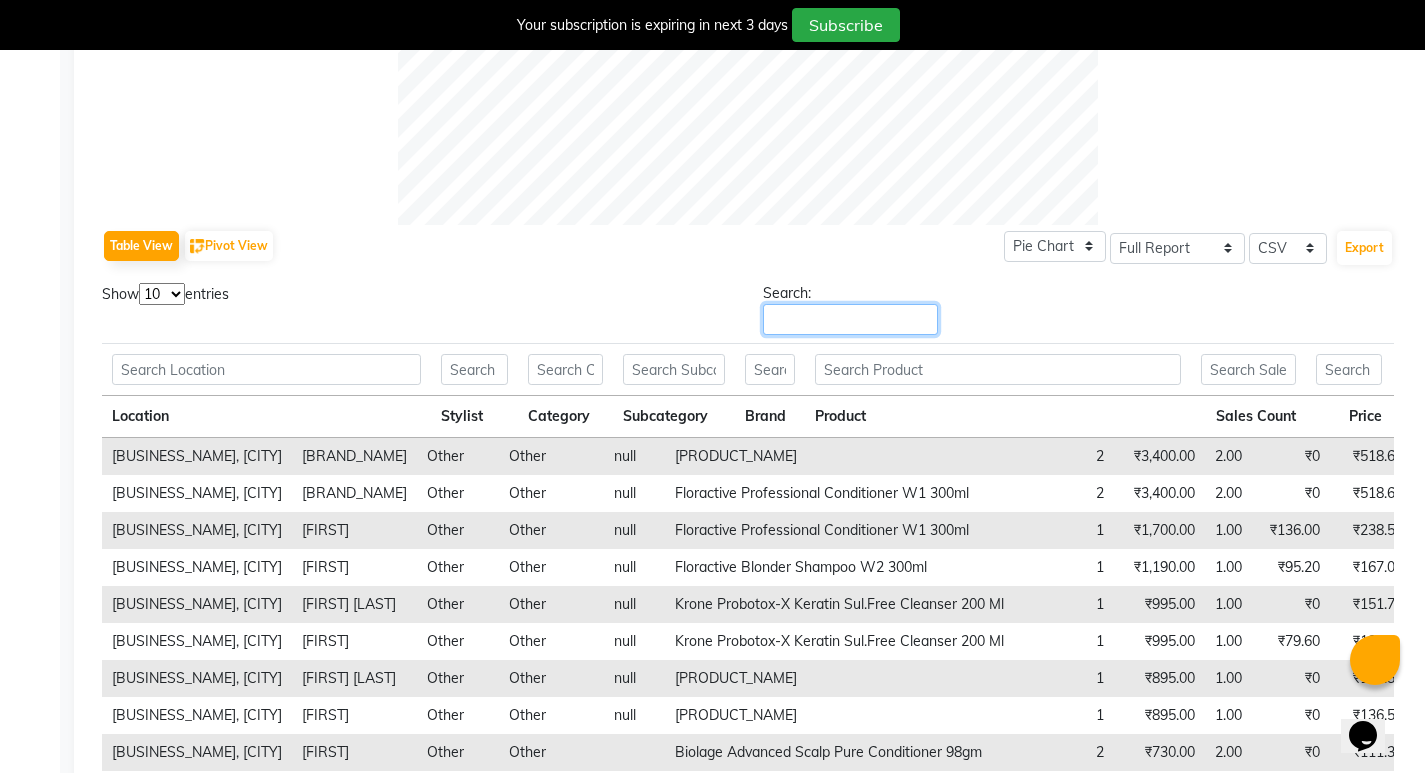 click on "Search:" at bounding box center (850, 319) 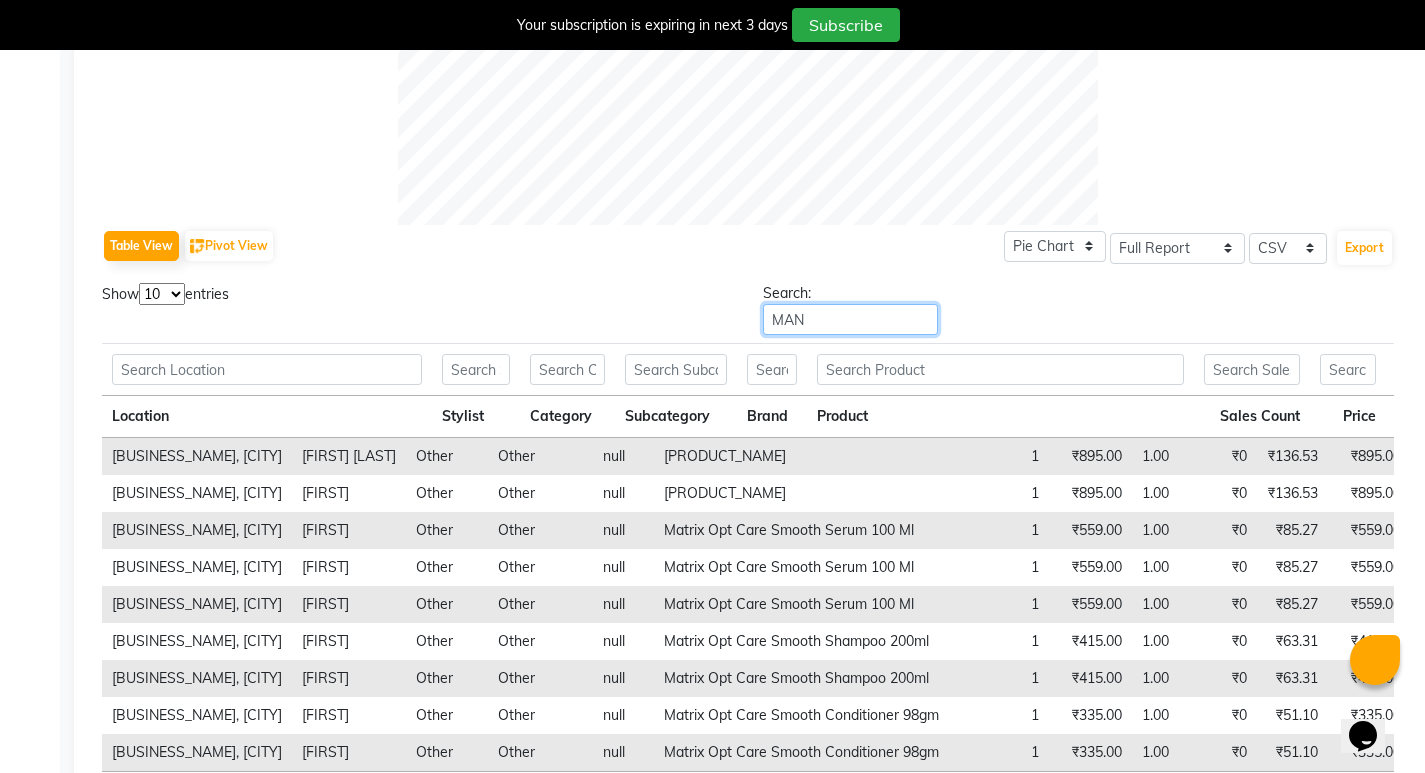 scroll, scrollTop: 702, scrollLeft: 0, axis: vertical 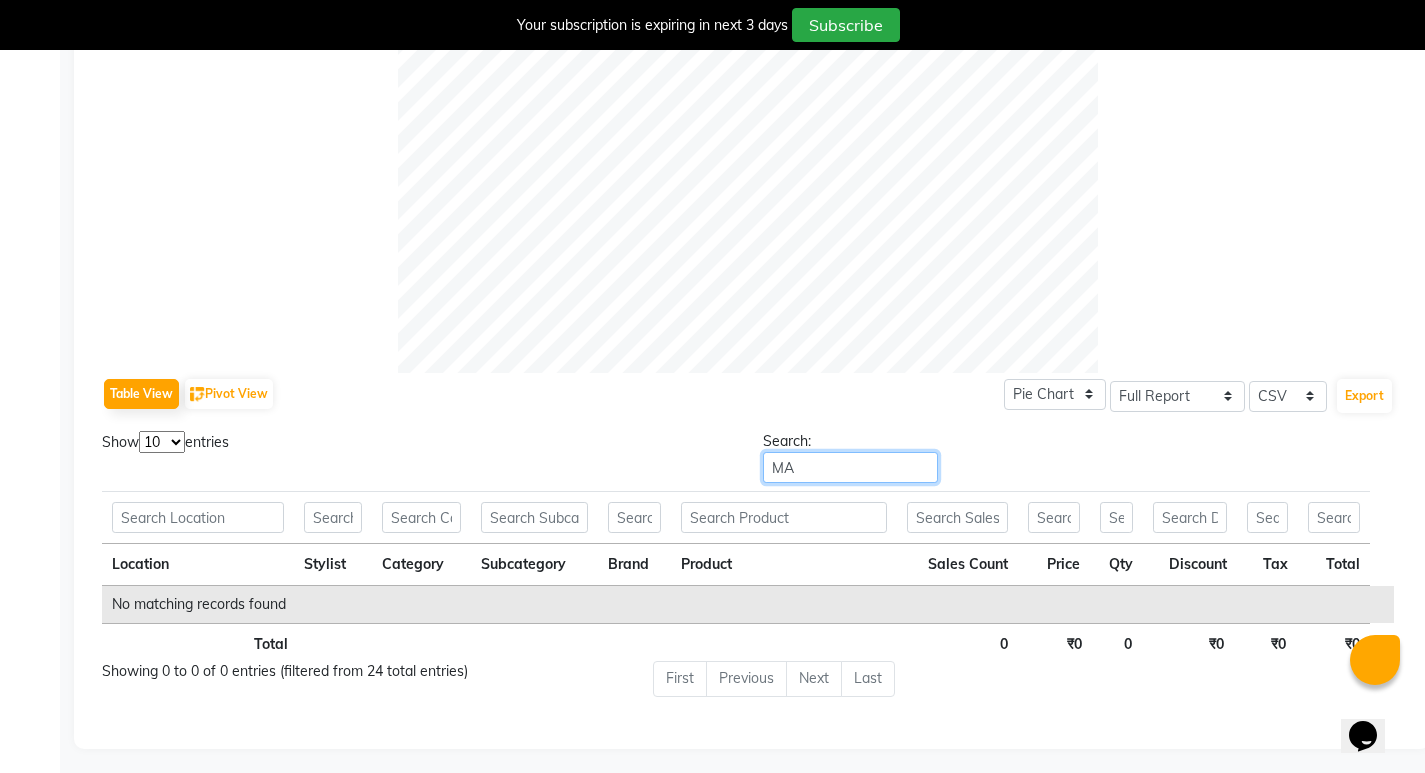 type on "M" 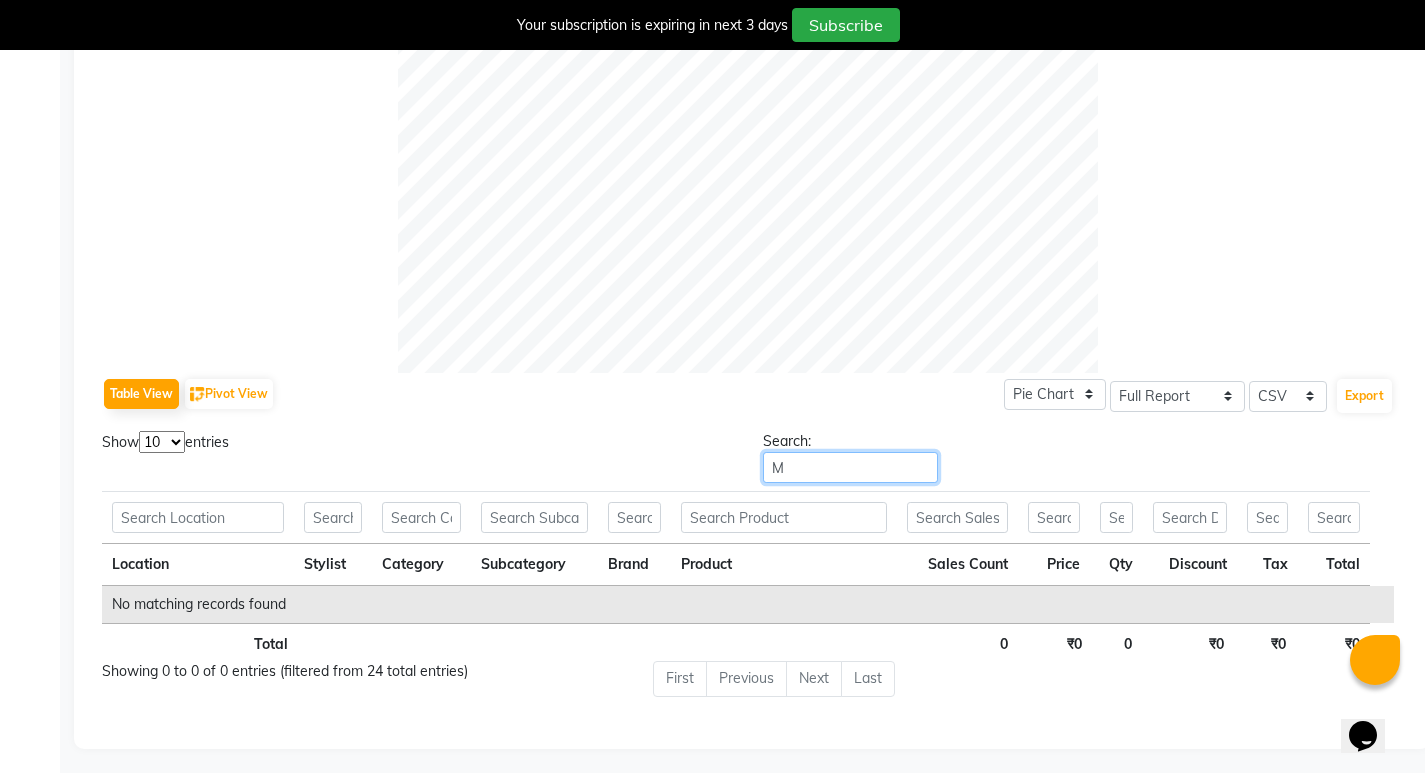 type 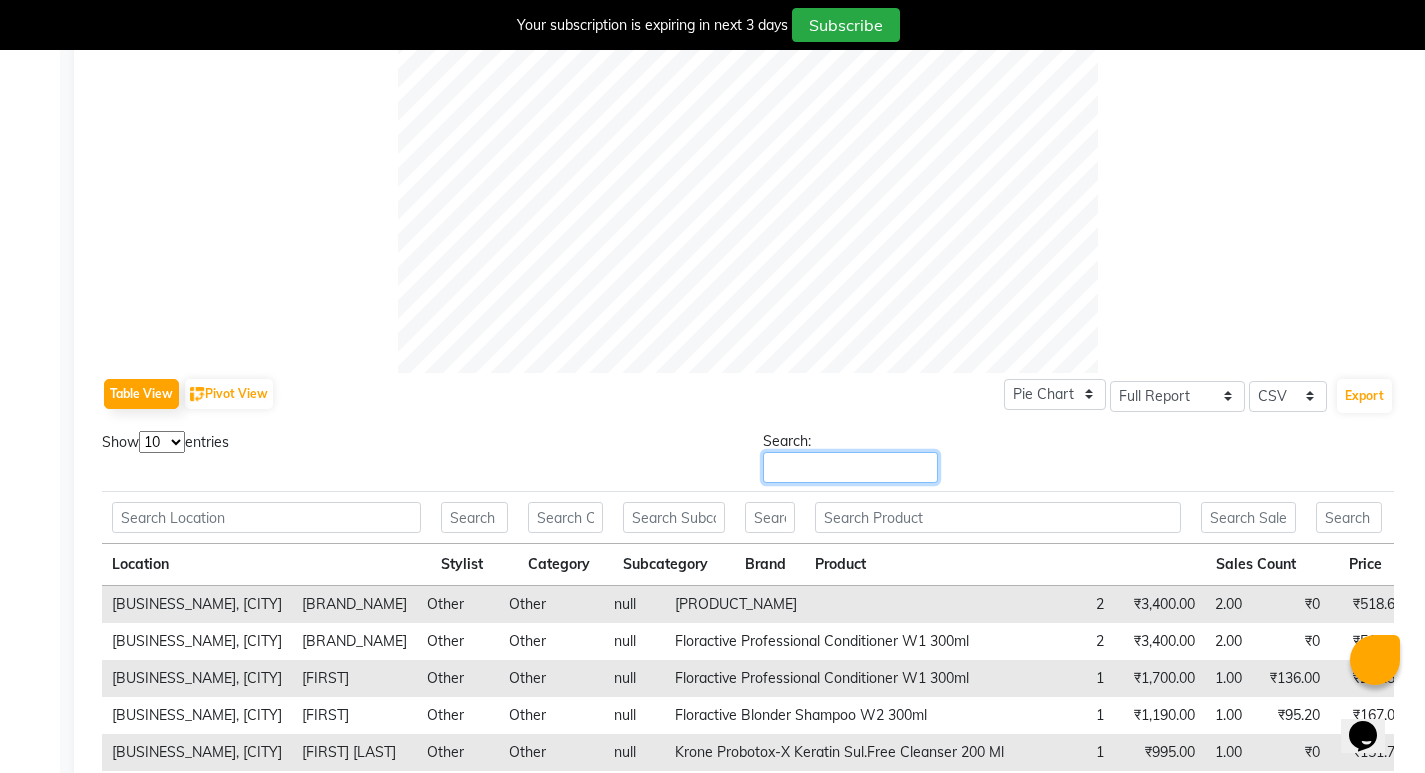 scroll, scrollTop: 850, scrollLeft: 0, axis: vertical 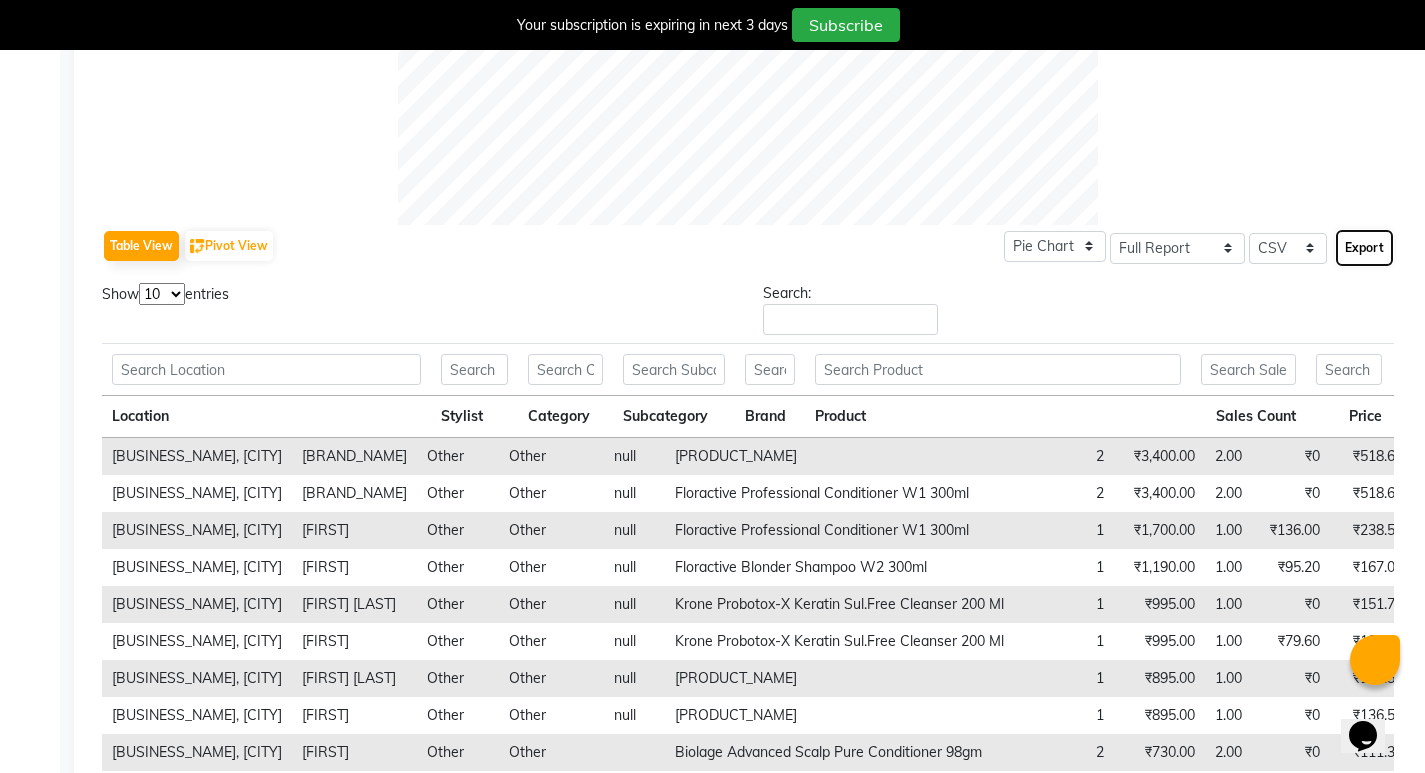 click on "Export" at bounding box center (1364, 248) 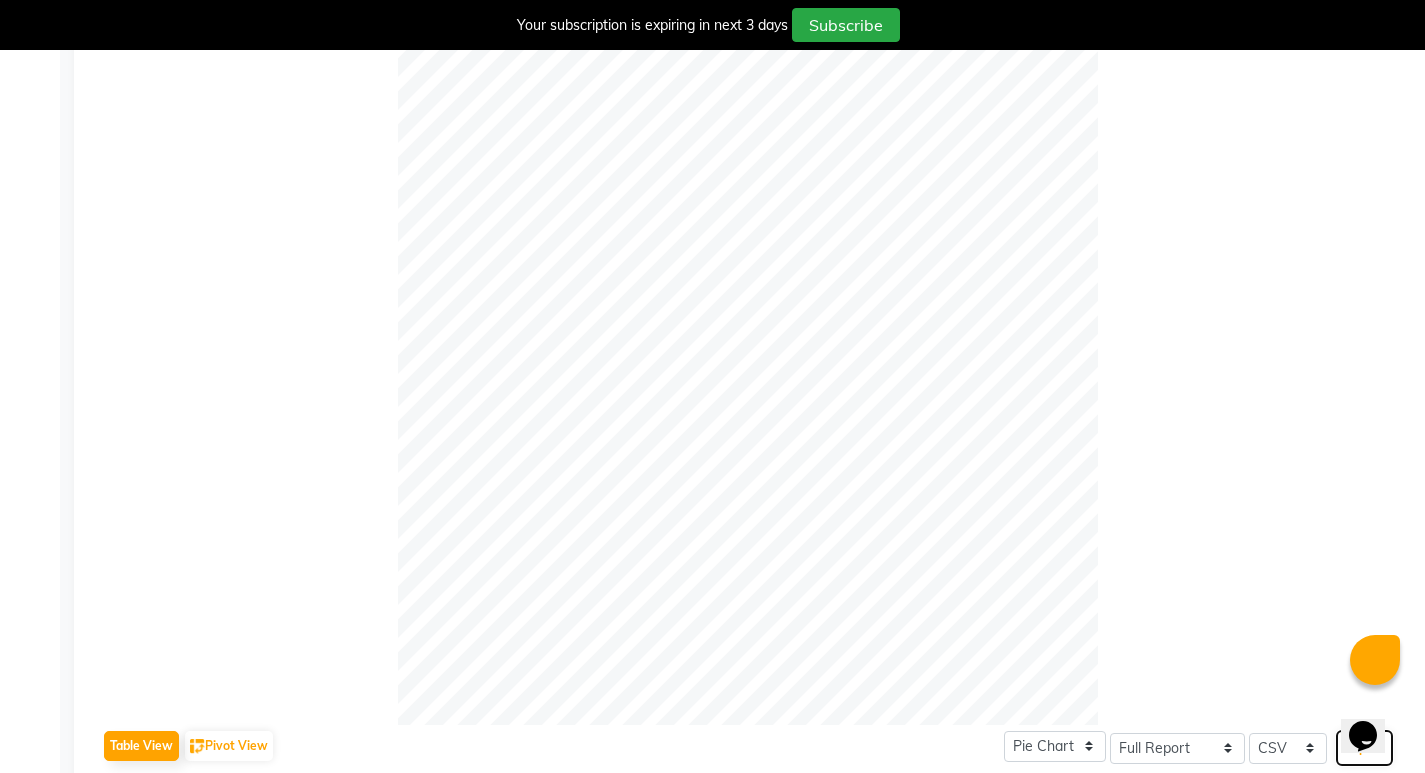 scroll, scrollTop: 0, scrollLeft: 0, axis: both 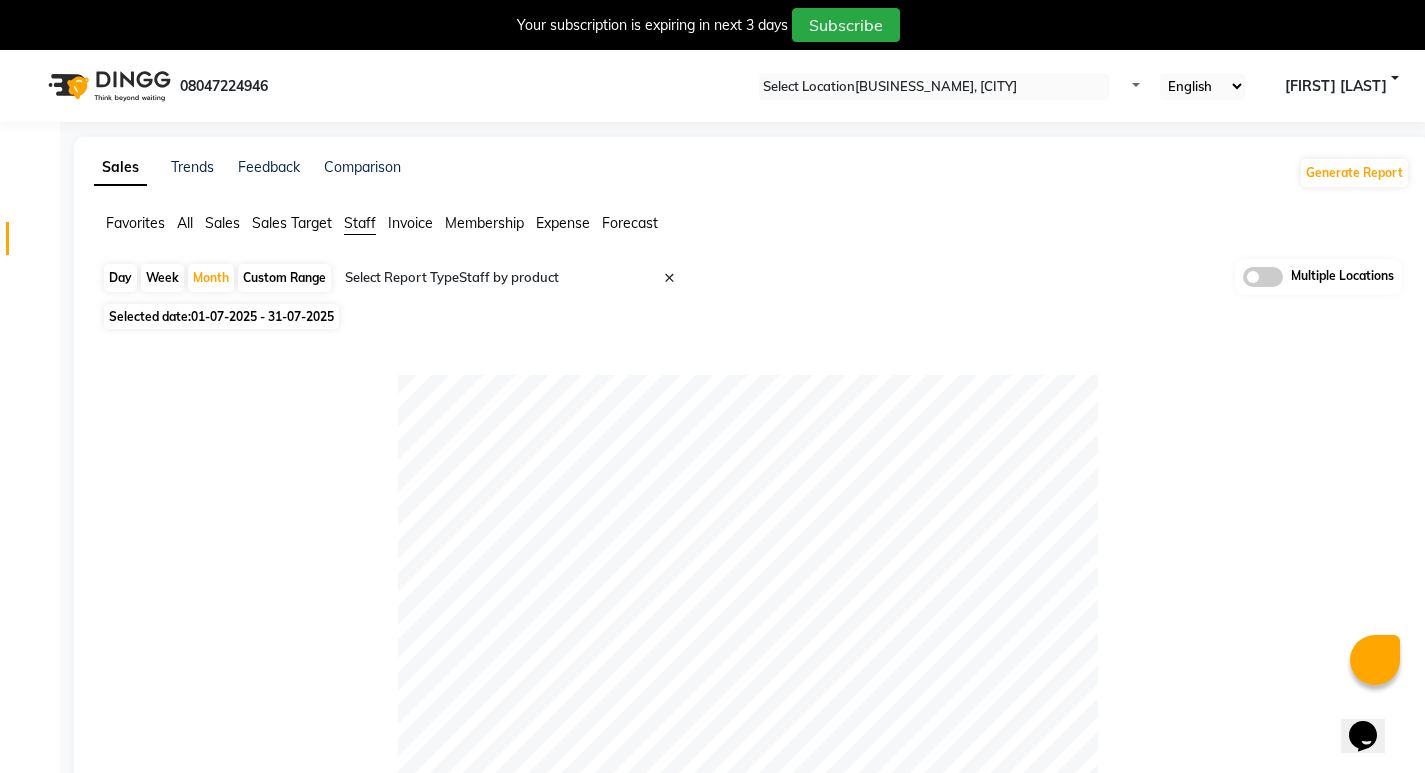 click at bounding box center [516, 278] 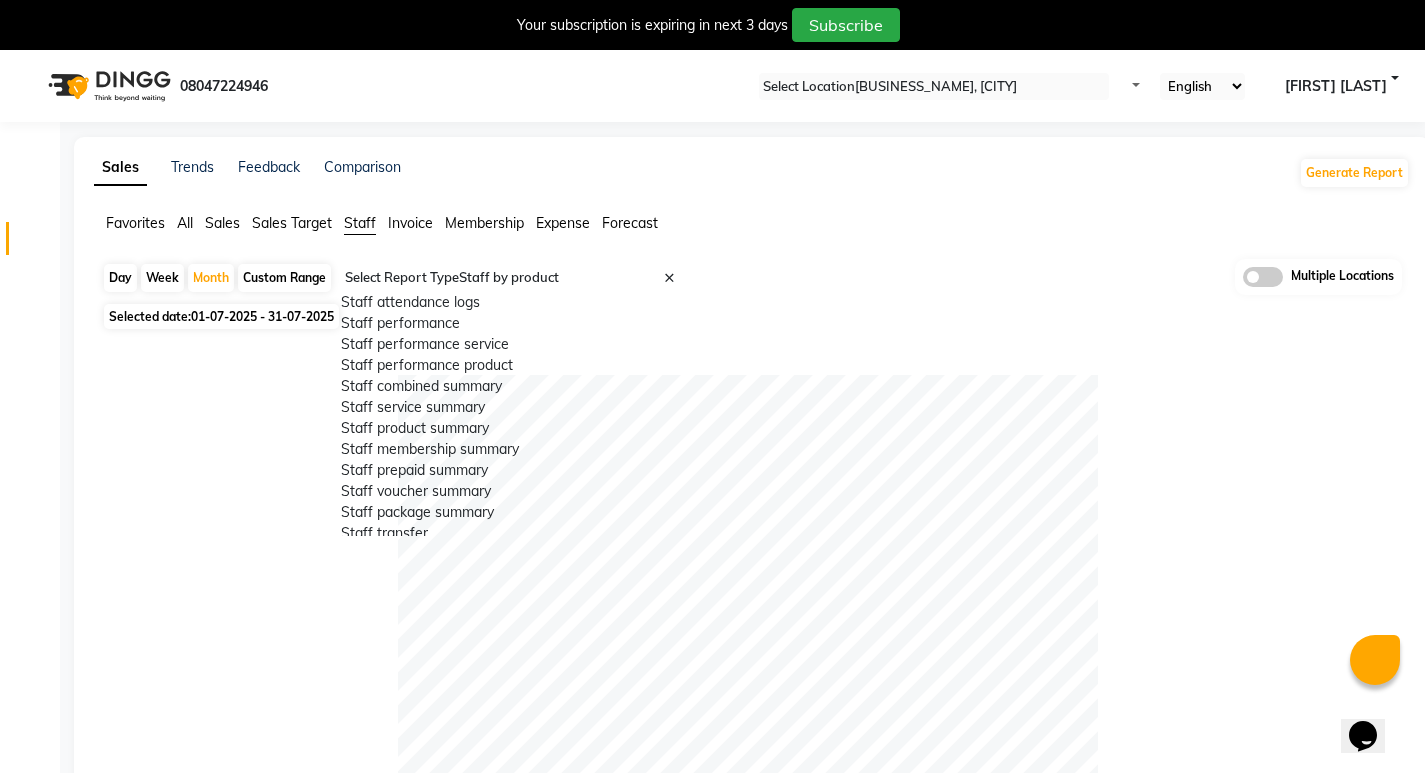 scroll, scrollTop: 200, scrollLeft: 0, axis: vertical 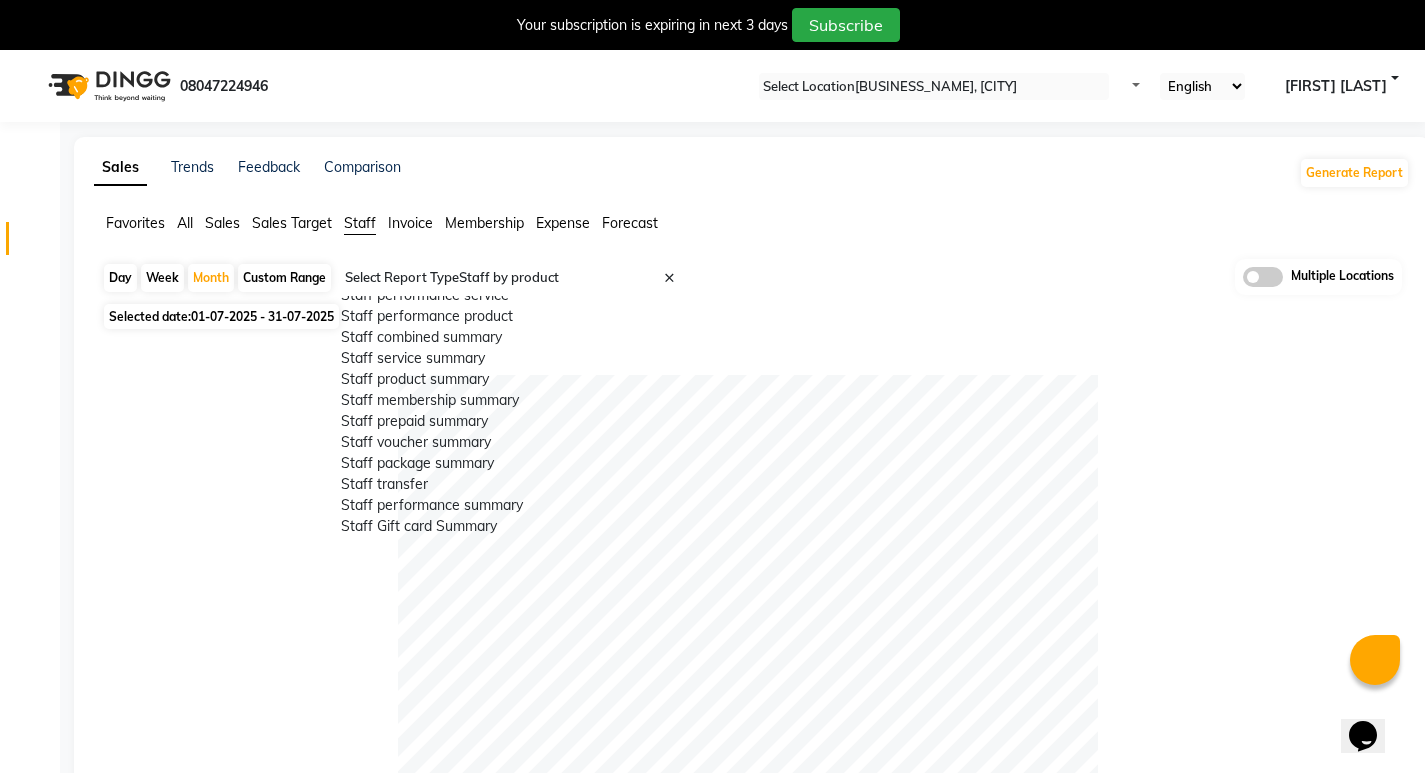 click on "Staff attendance logs" at bounding box center [516, 253] 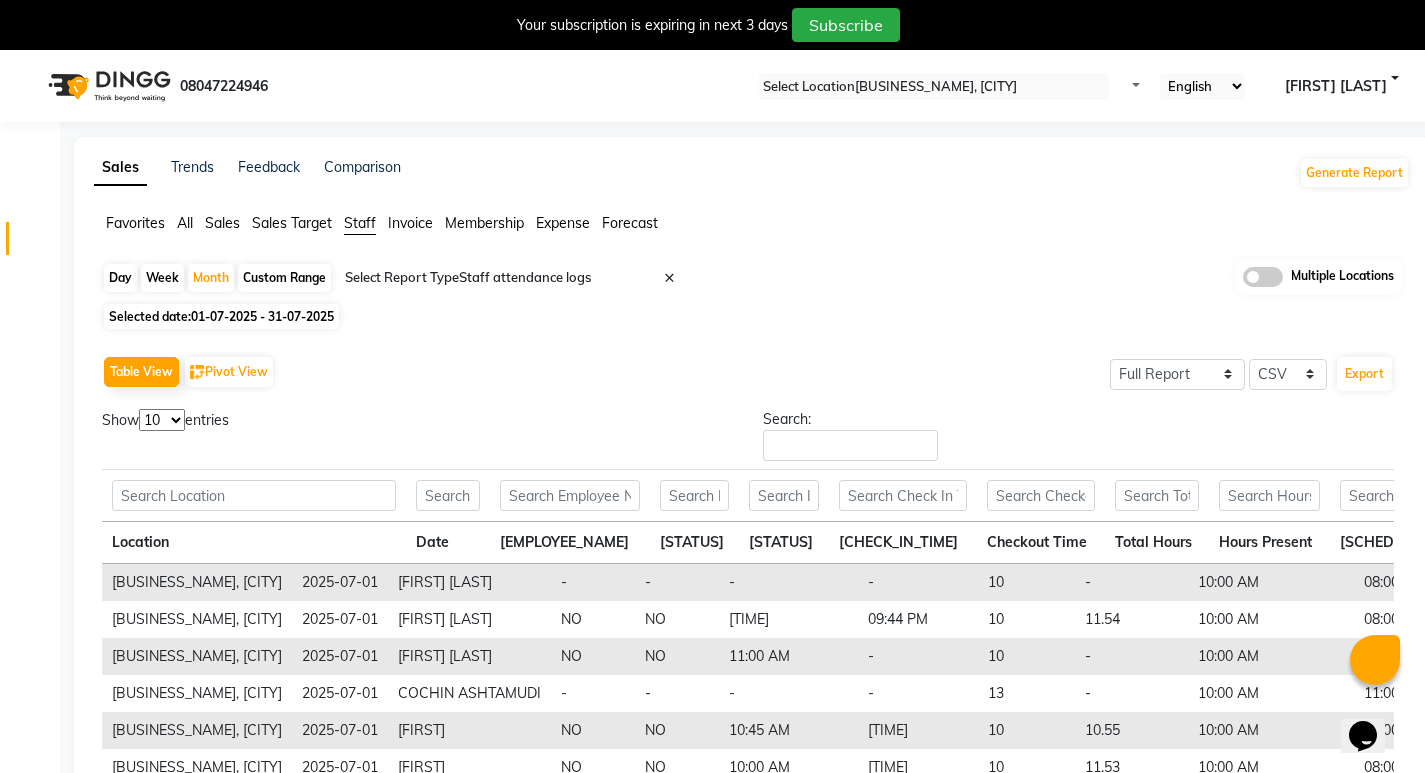 click at bounding box center (516, 278) 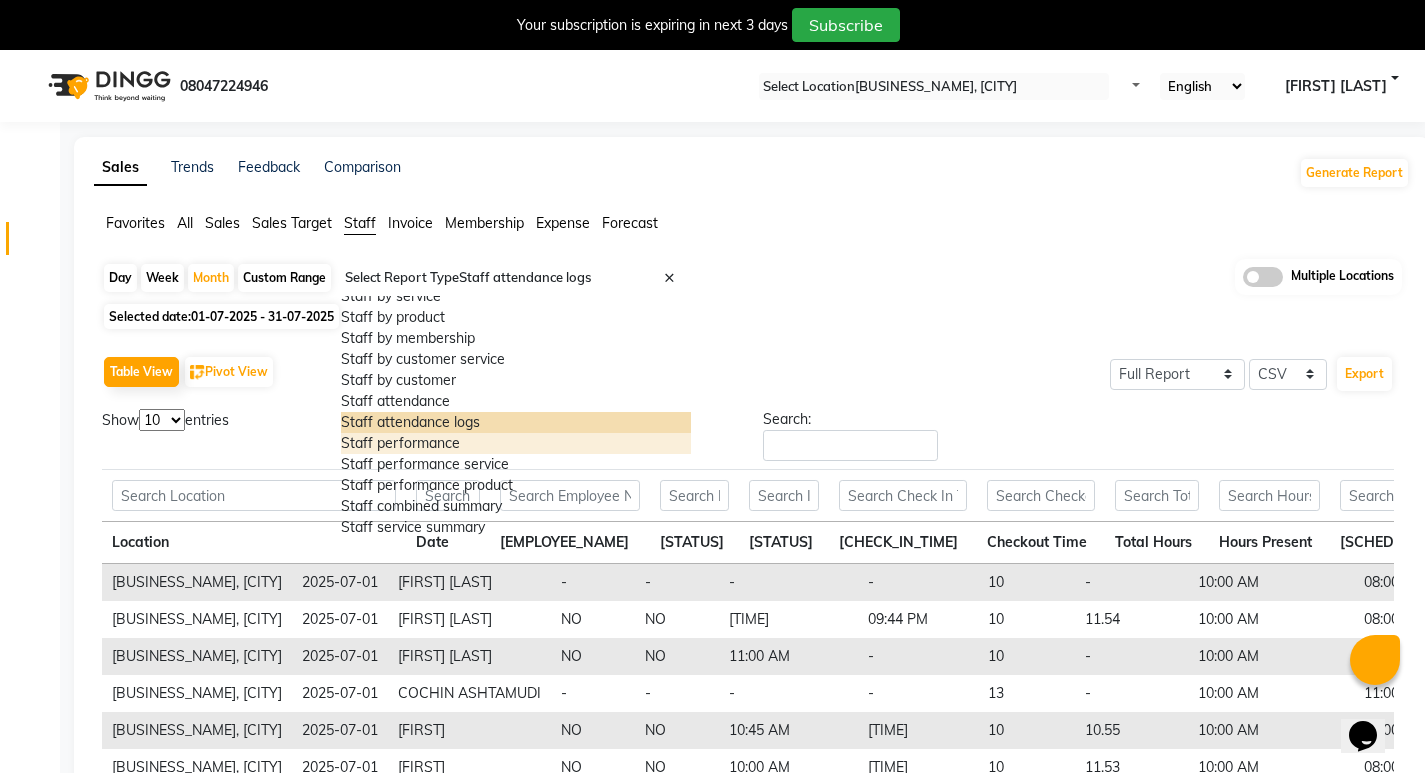 scroll, scrollTop: 0, scrollLeft: 0, axis: both 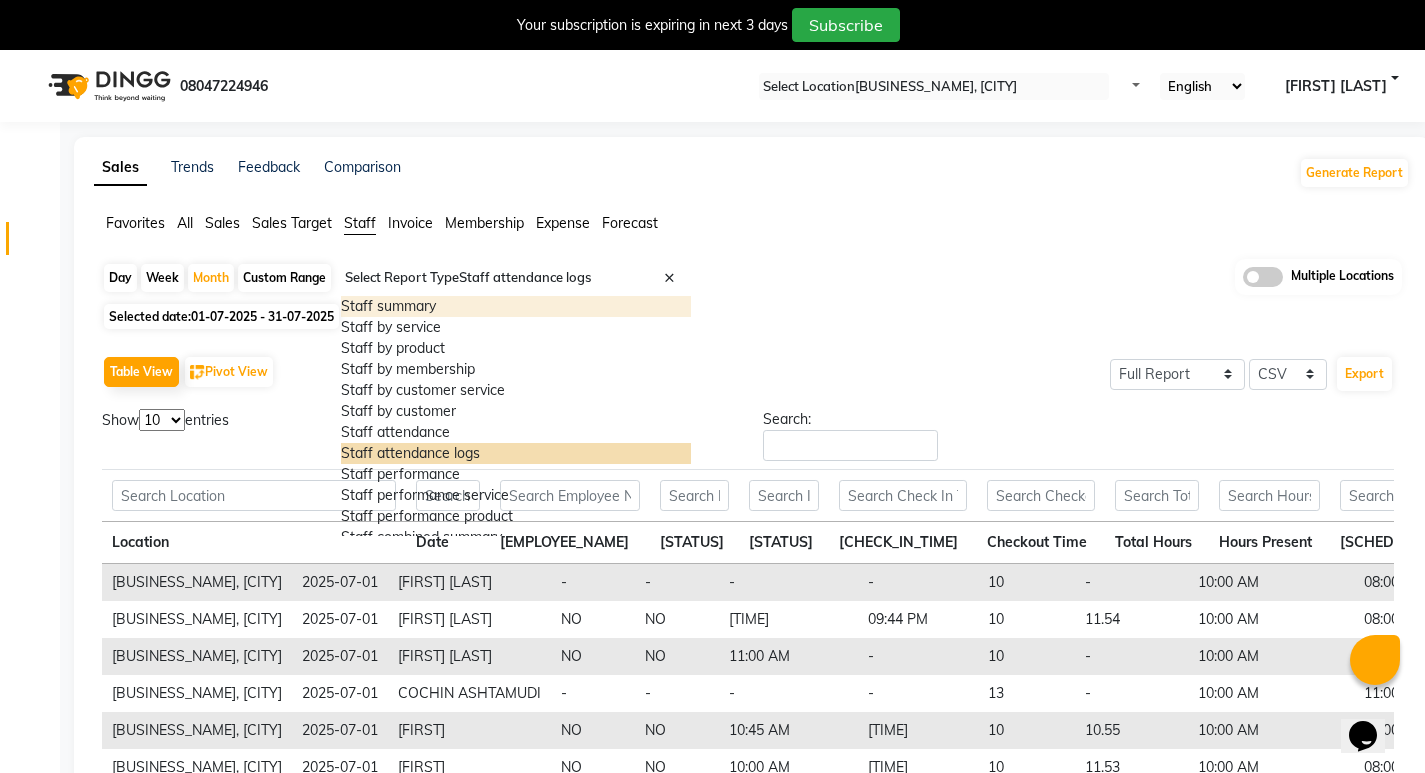 click on "Staff summary" at bounding box center (516, 306) 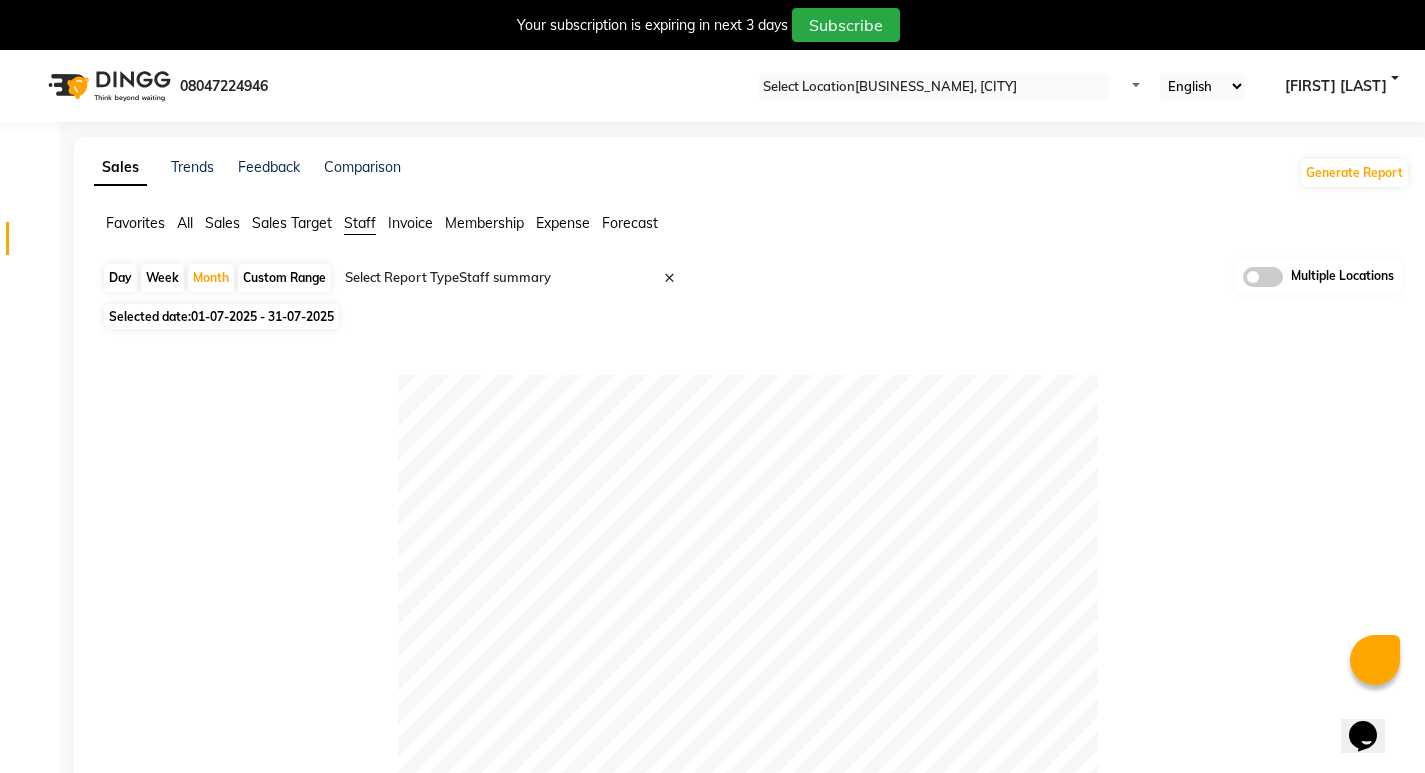 click on "Expense" at bounding box center [135, 223] 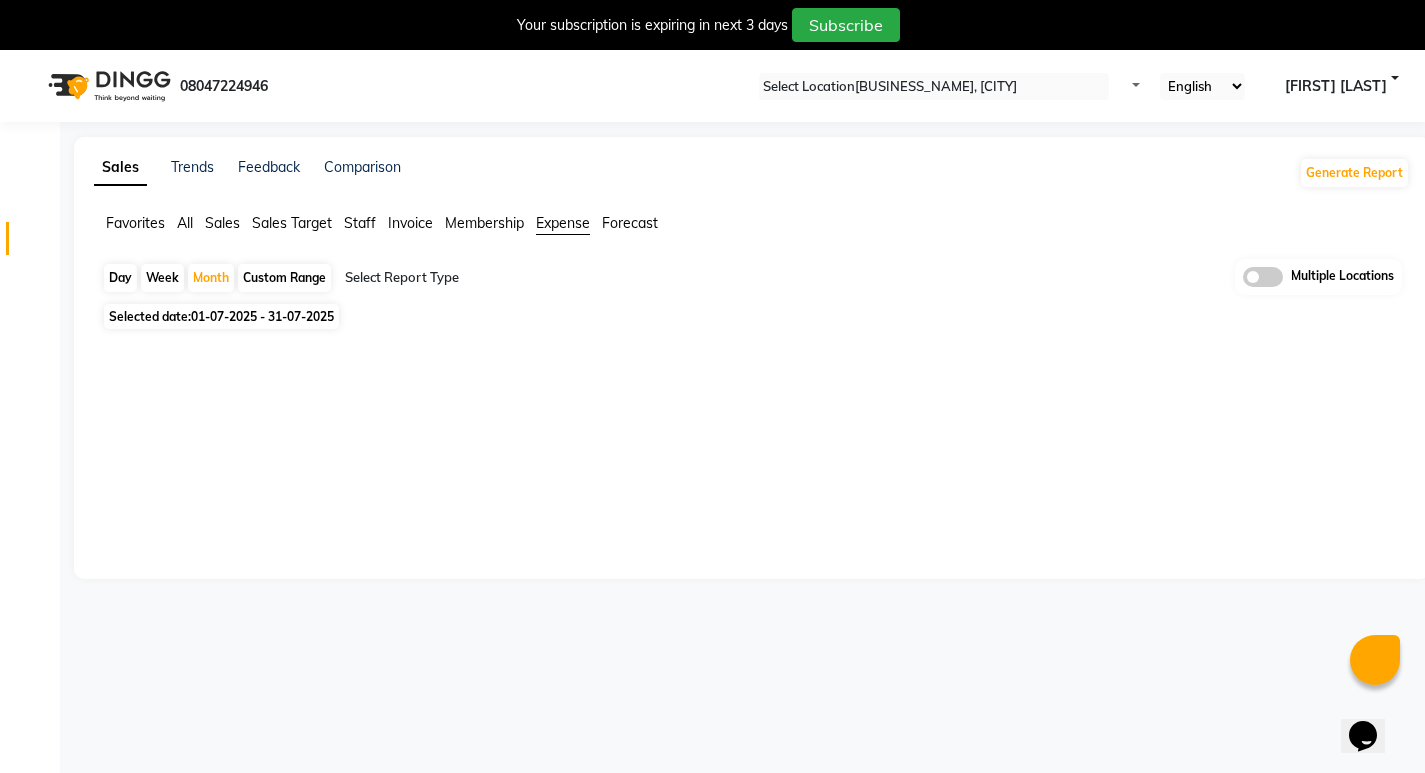 click at bounding box center [516, 278] 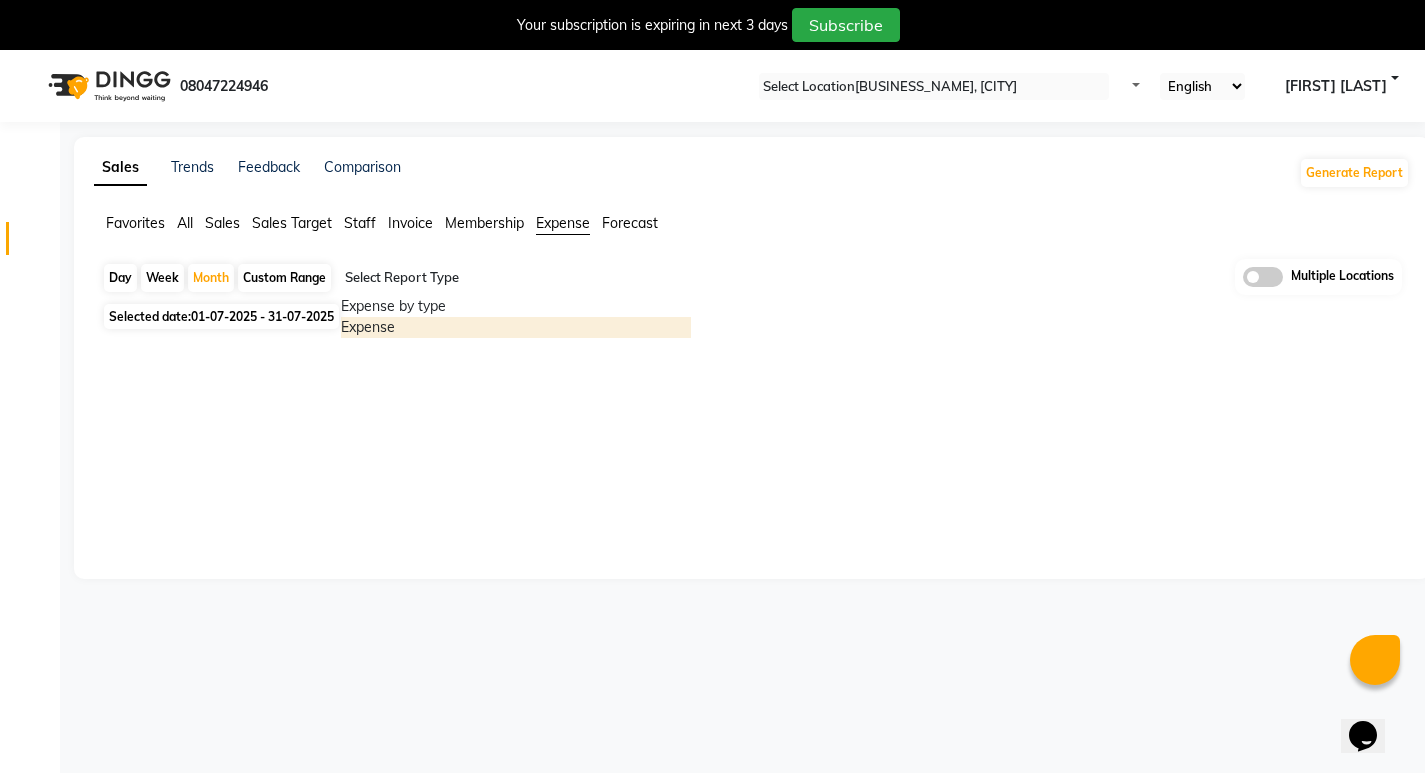 click on "Expense" at bounding box center [516, 327] 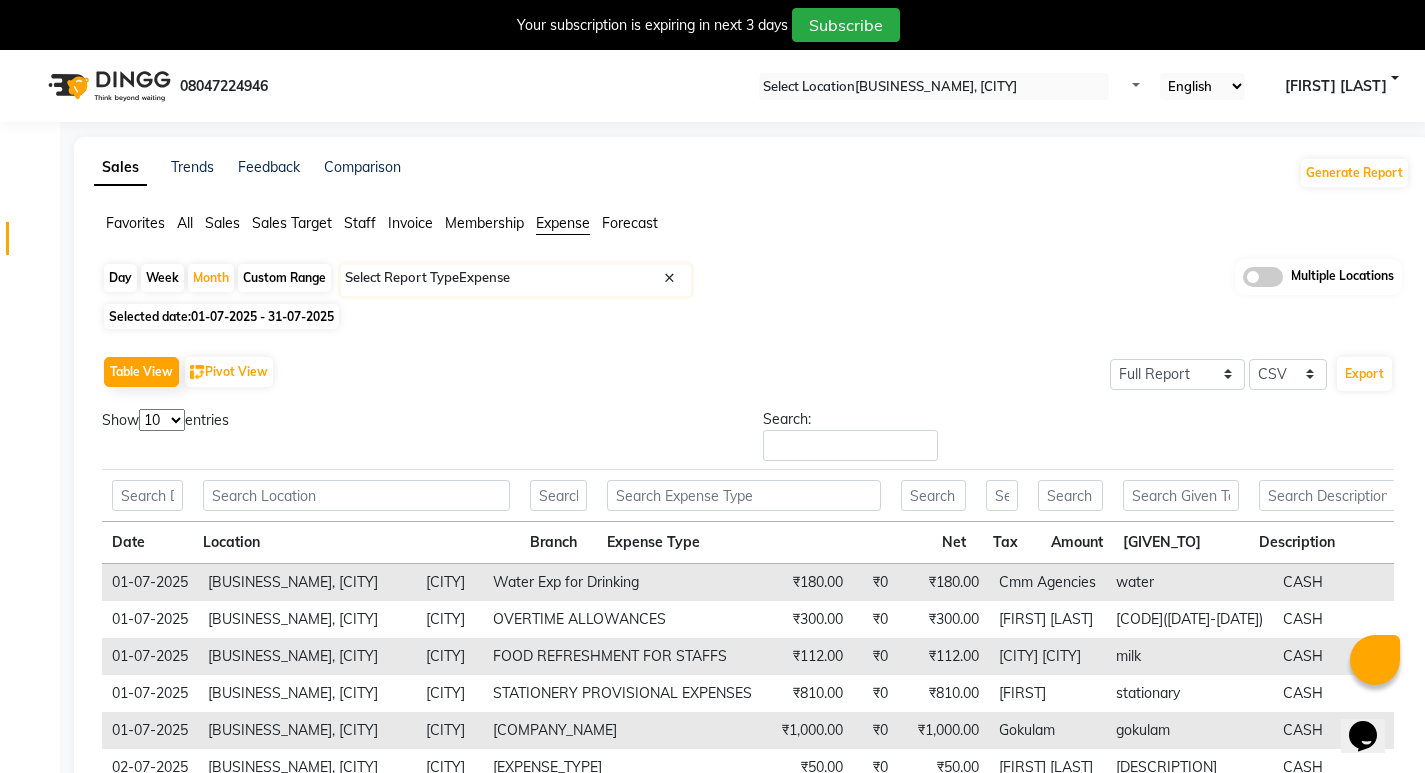 scroll, scrollTop: 200, scrollLeft: 0, axis: vertical 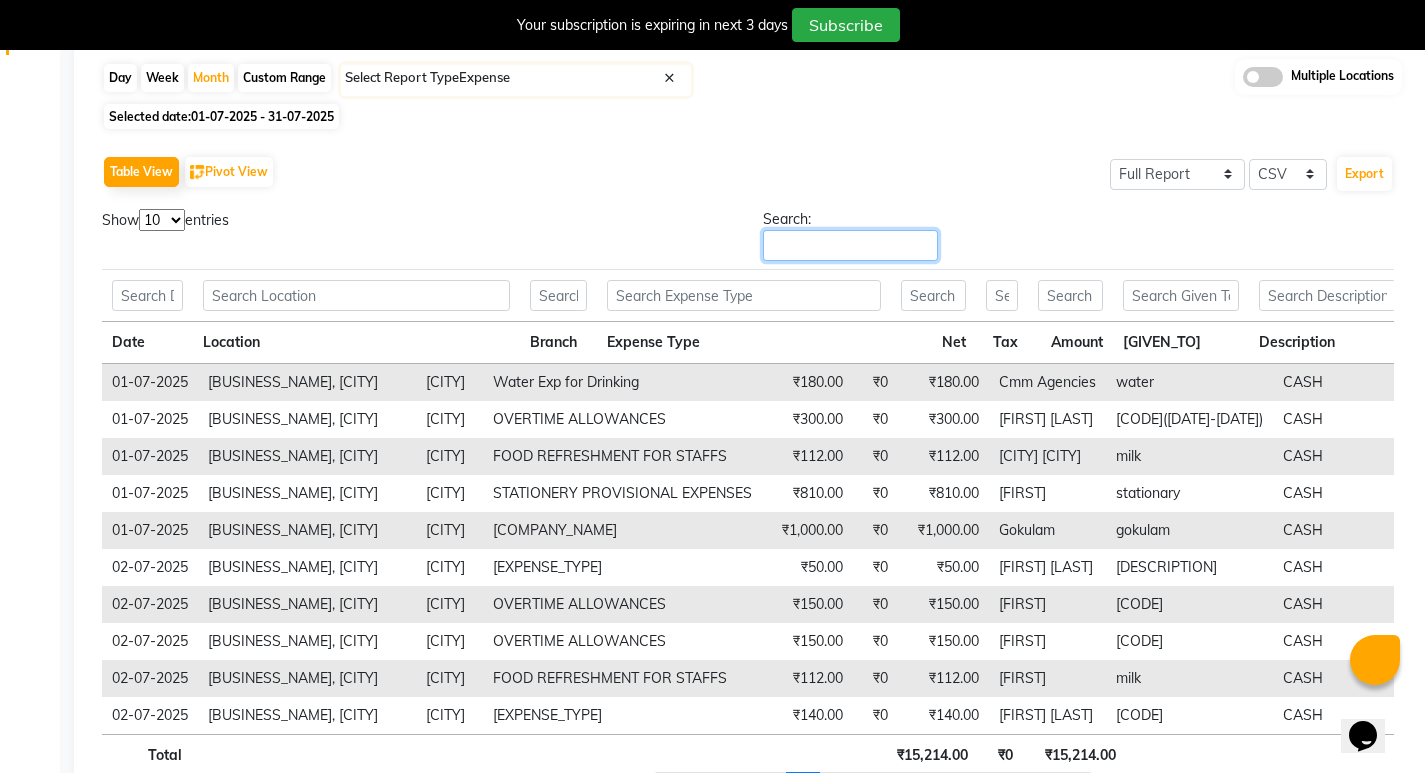click on "Search:" at bounding box center [850, 245] 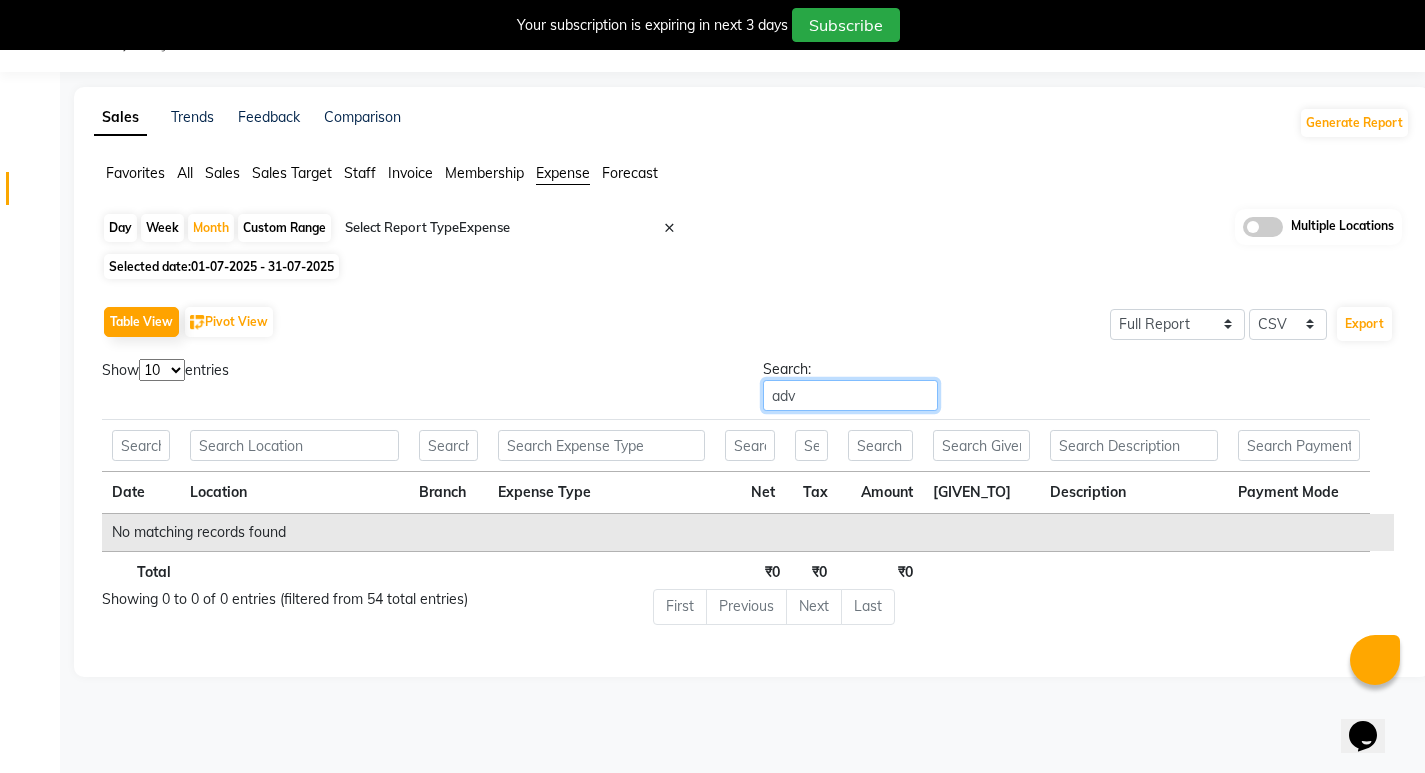 scroll, scrollTop: 0, scrollLeft: 0, axis: both 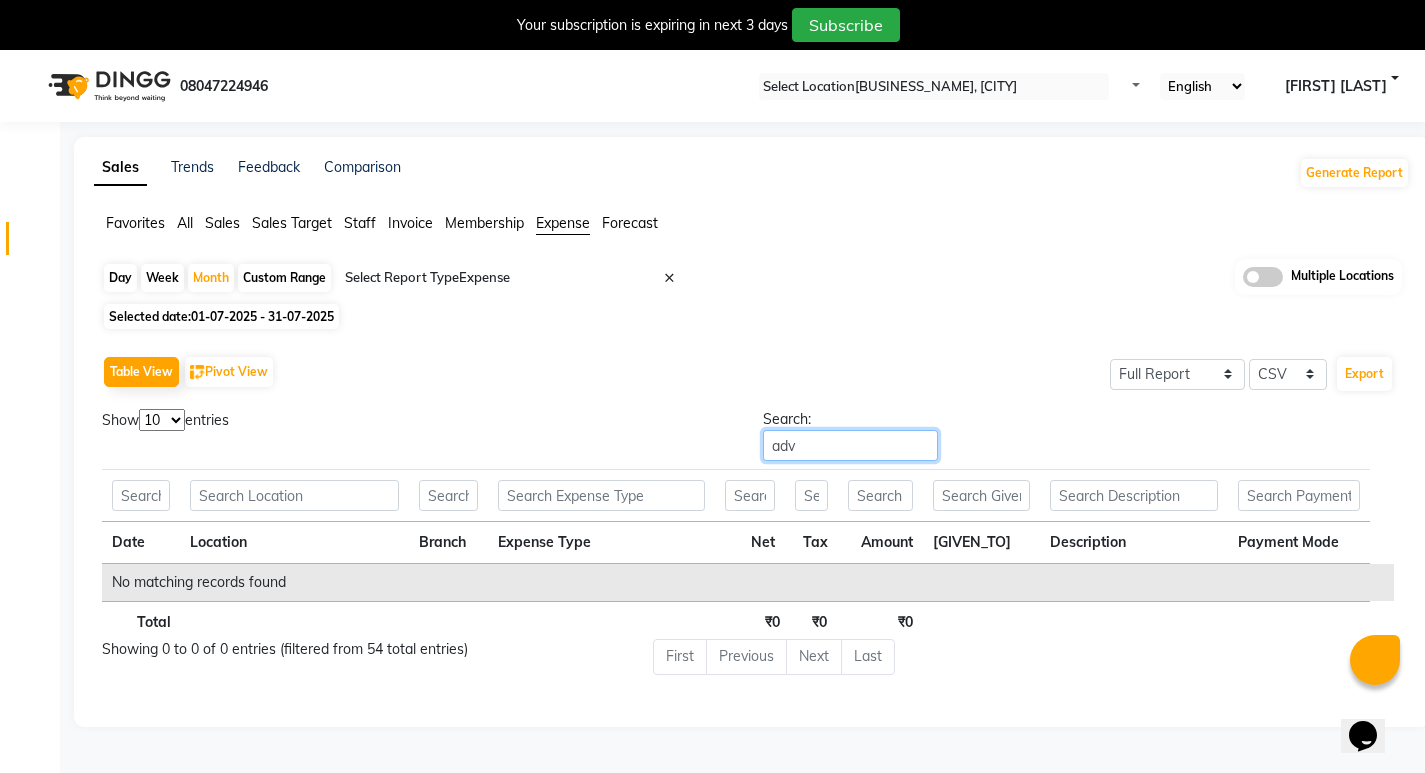 type on "adv" 